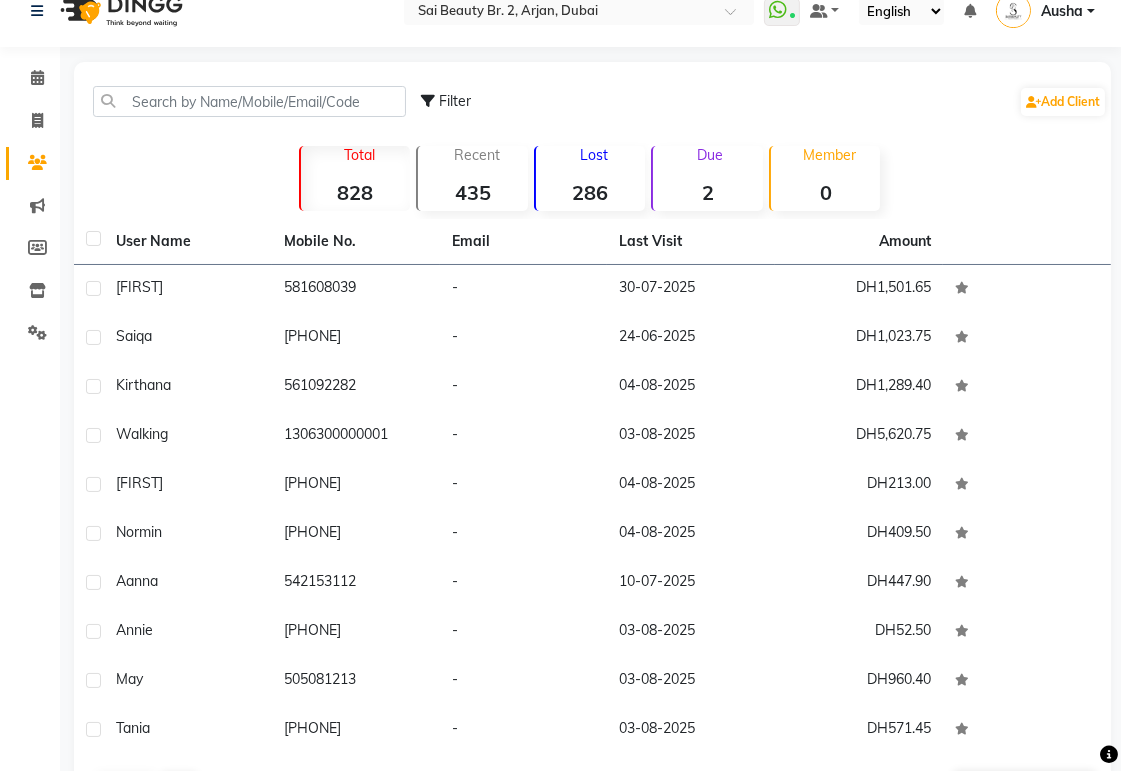 scroll, scrollTop: 0, scrollLeft: 0, axis: both 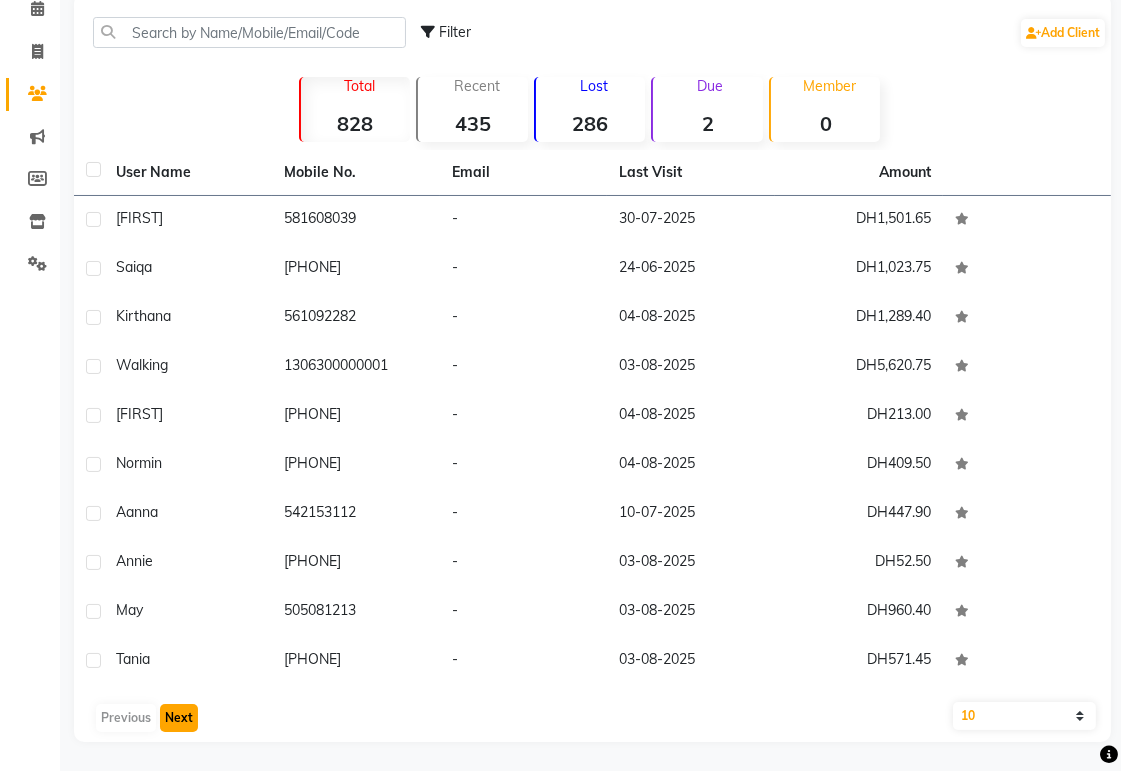 click on "Next" 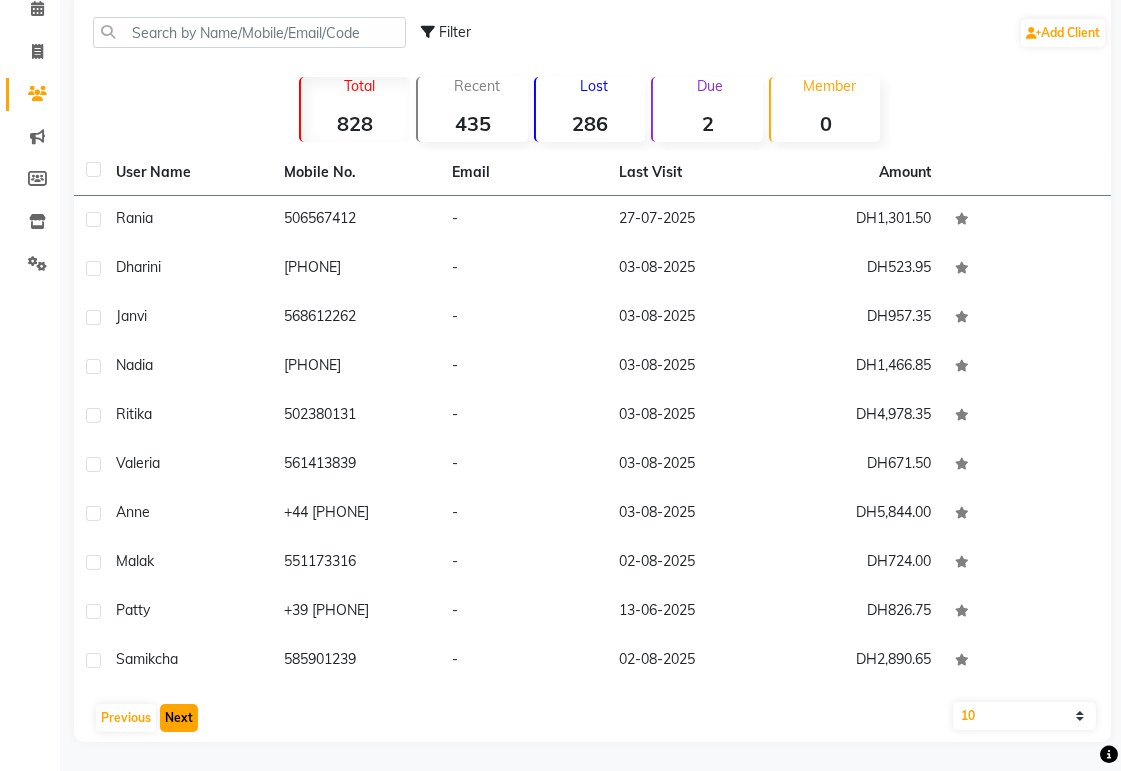 click on "Next" 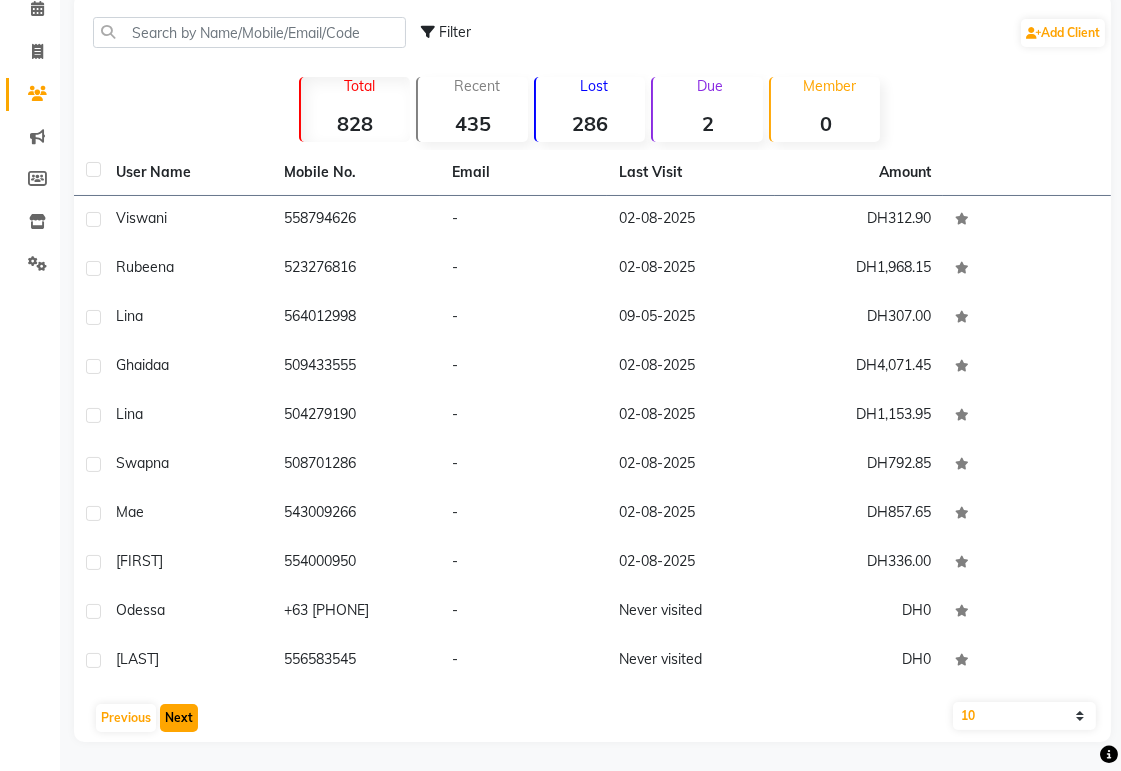 scroll, scrollTop: 0, scrollLeft: 0, axis: both 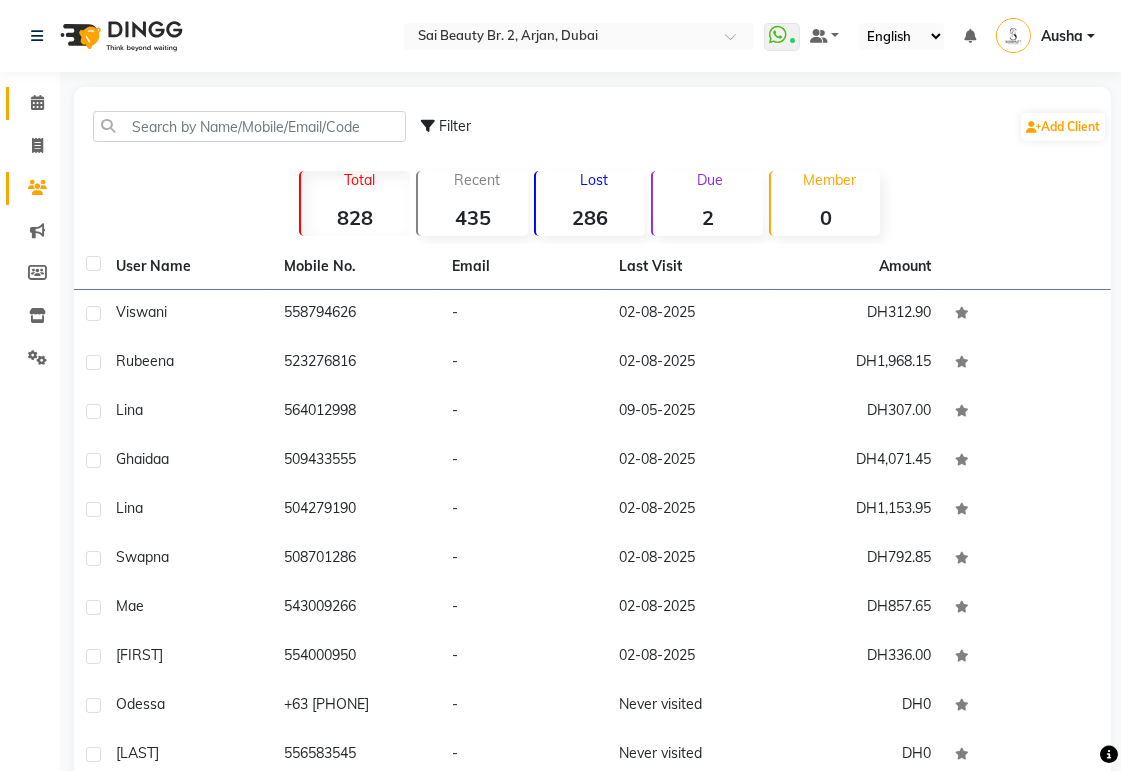 click 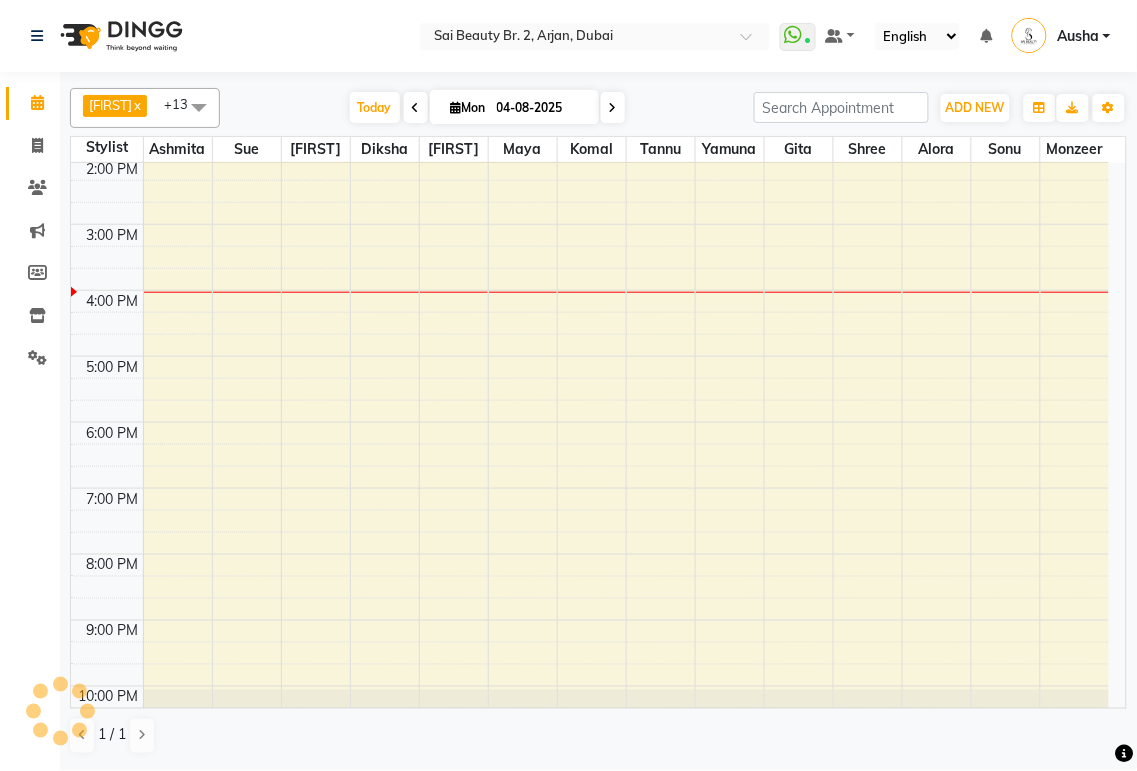 scroll, scrollTop: 0, scrollLeft: 0, axis: both 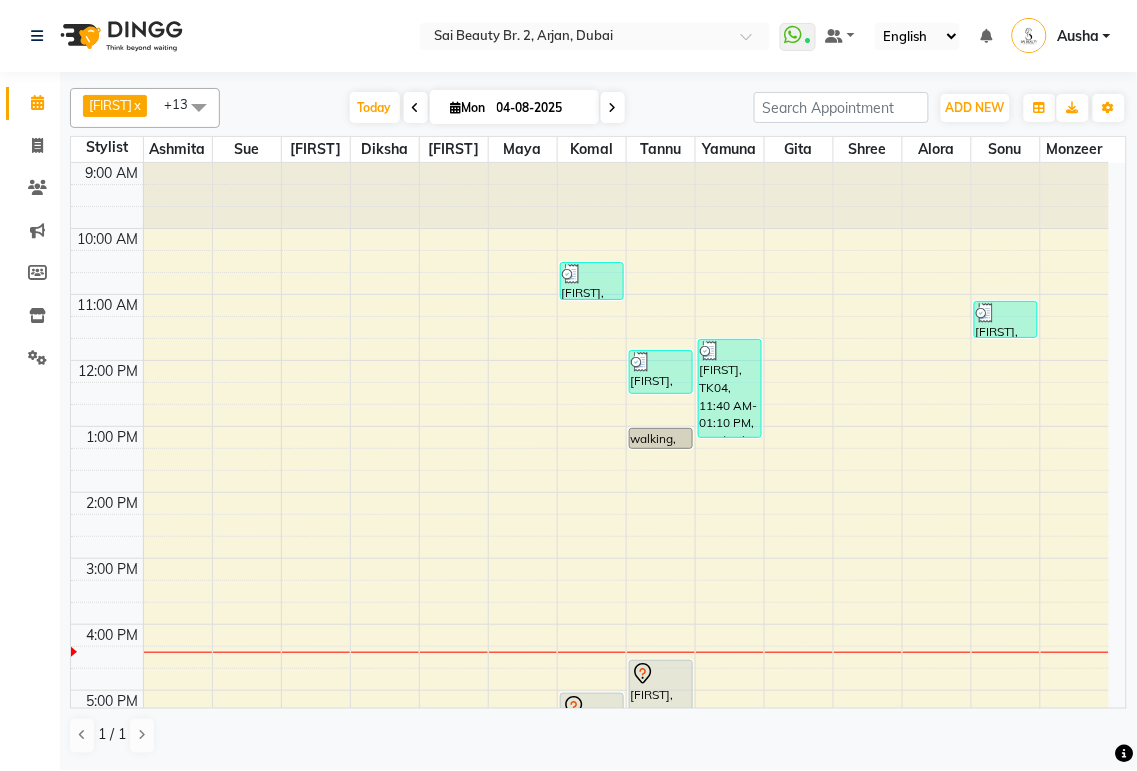 click at bounding box center (613, 108) 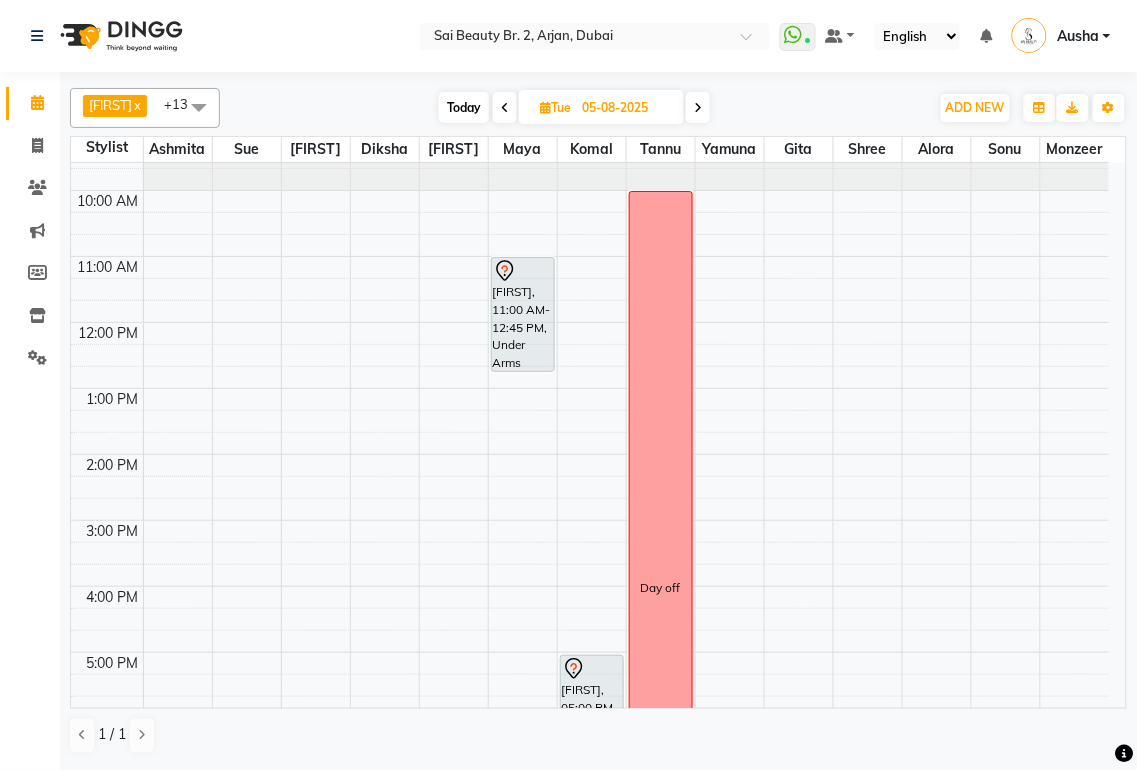 scroll, scrollTop: 382, scrollLeft: 0, axis: vertical 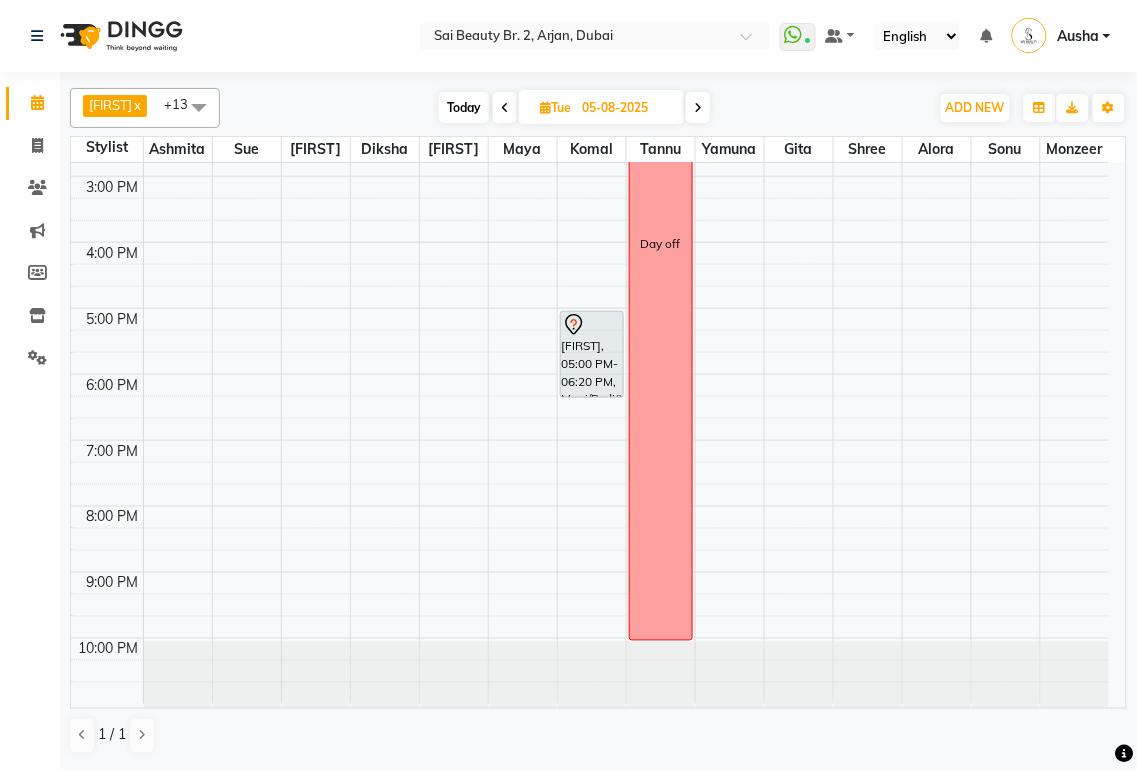click on "Today" at bounding box center [464, 107] 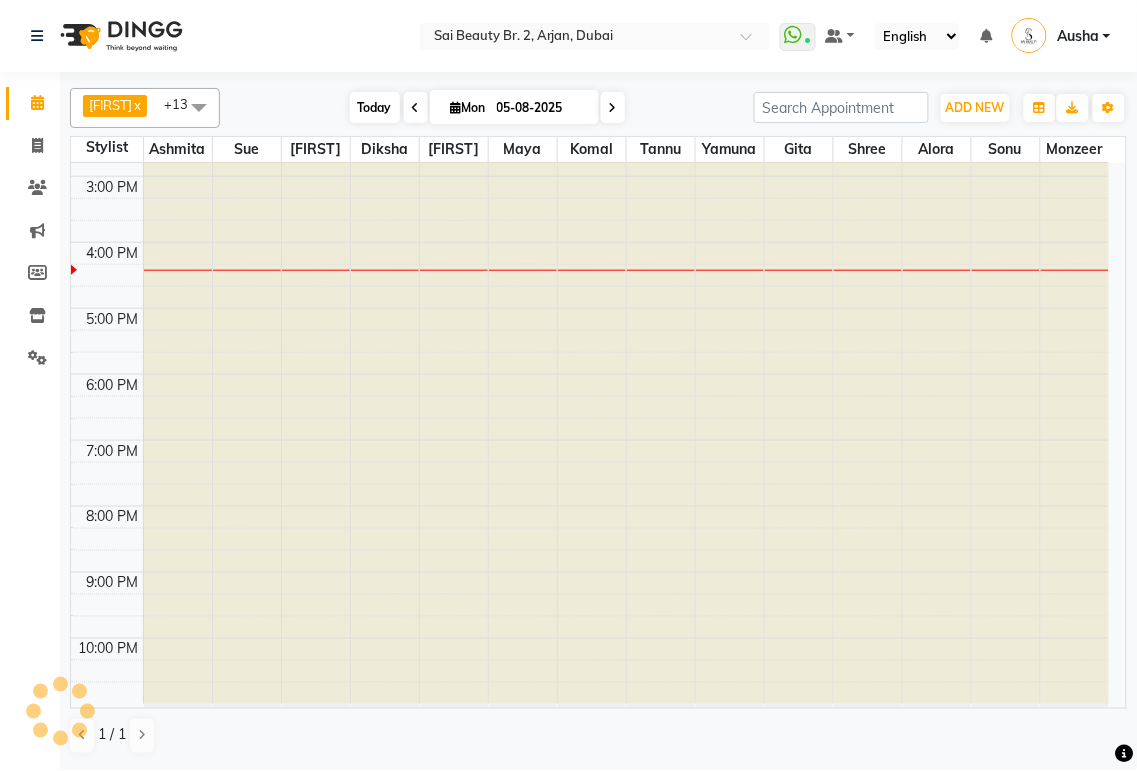 type on "04-08-2025" 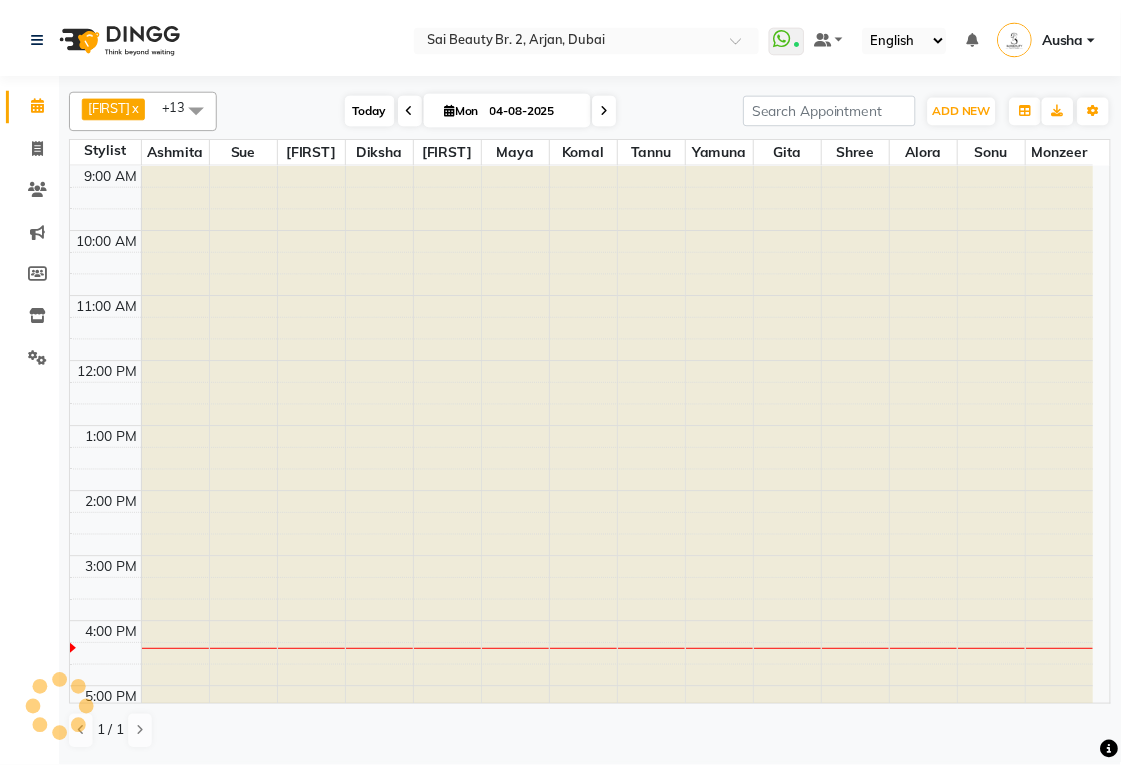 scroll, scrollTop: 382, scrollLeft: 0, axis: vertical 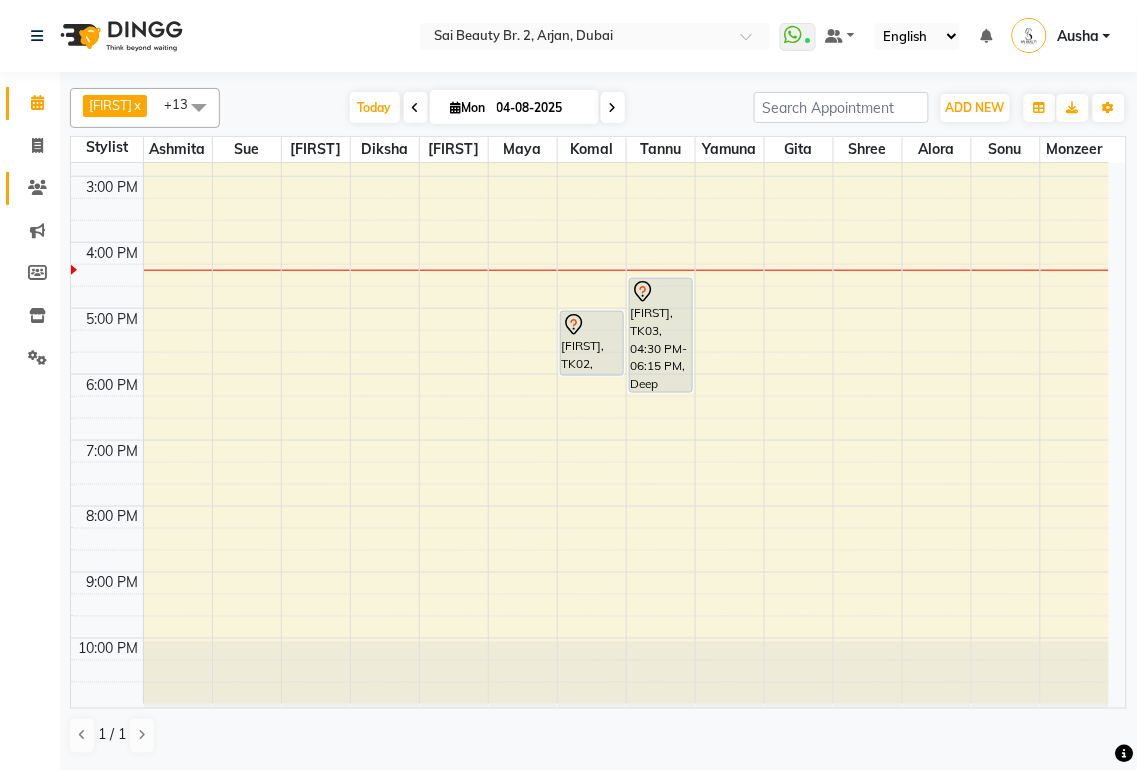 click 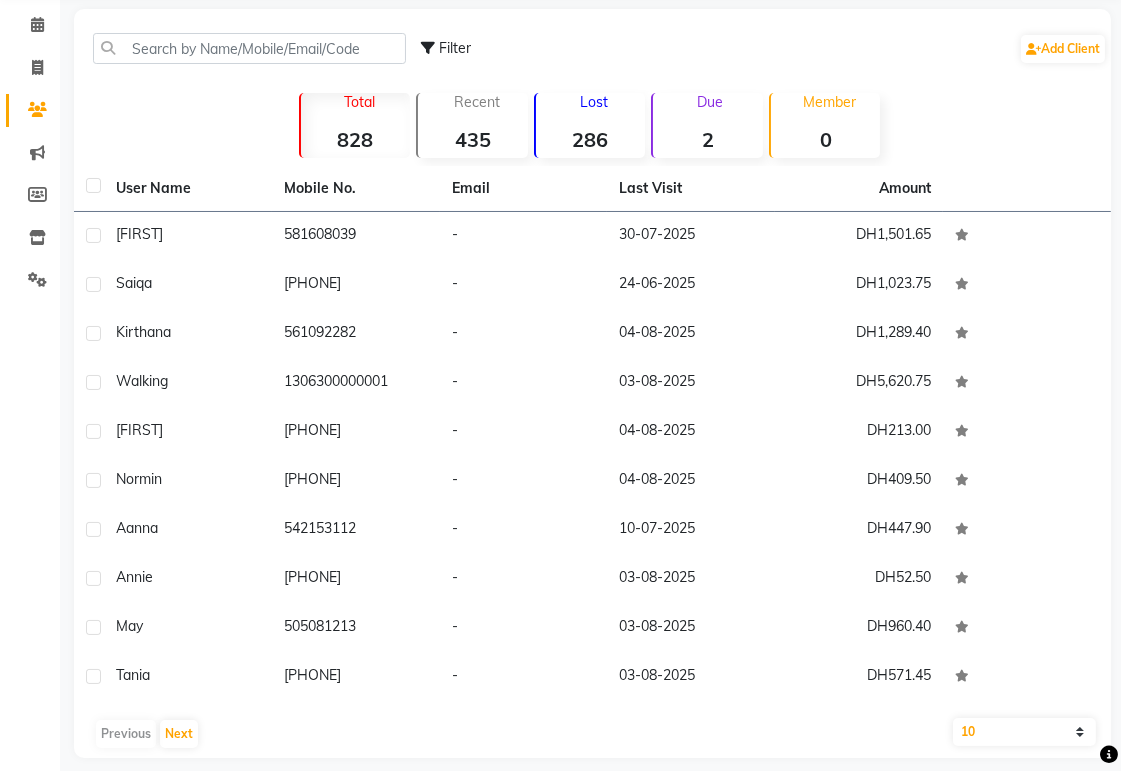 scroll, scrollTop: 94, scrollLeft: 0, axis: vertical 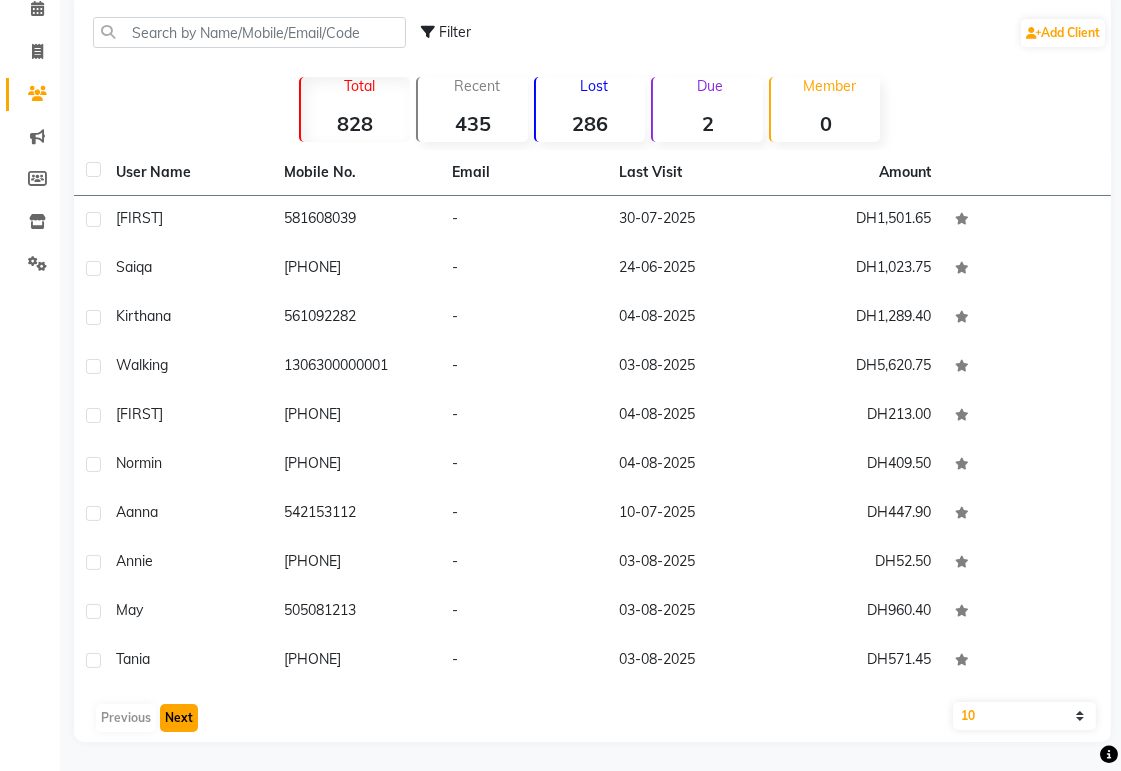 click on "Next" 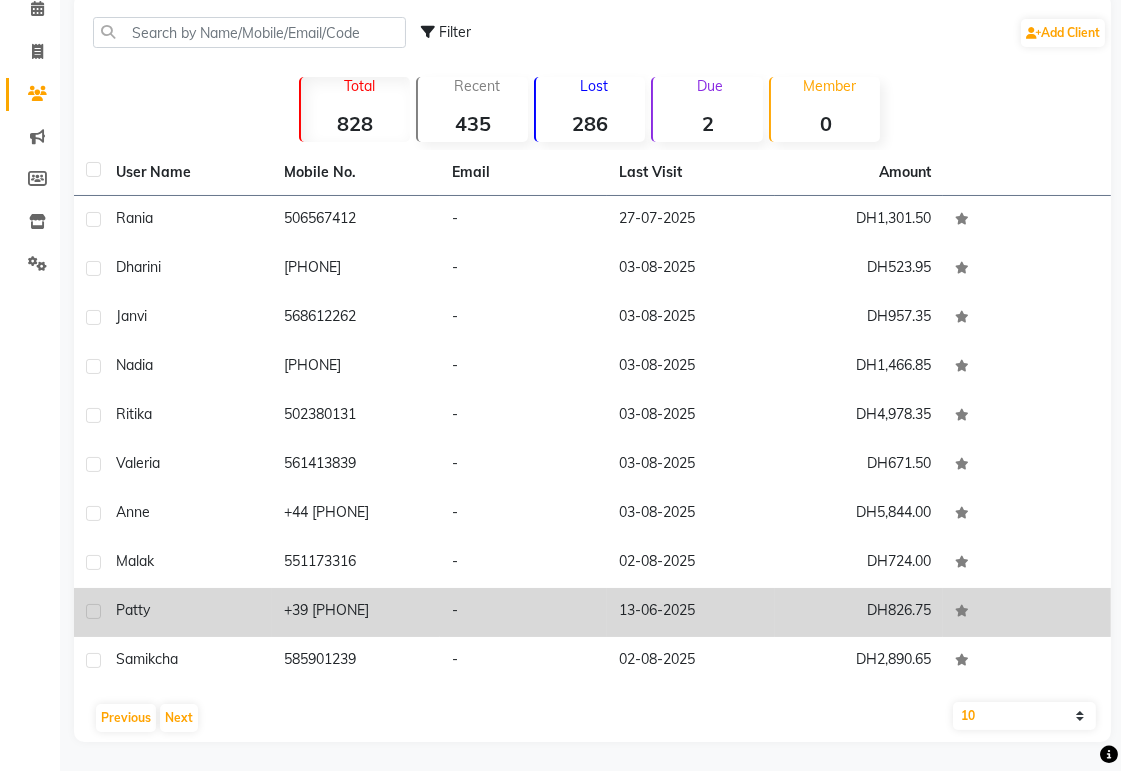 click on "13-06-2025" 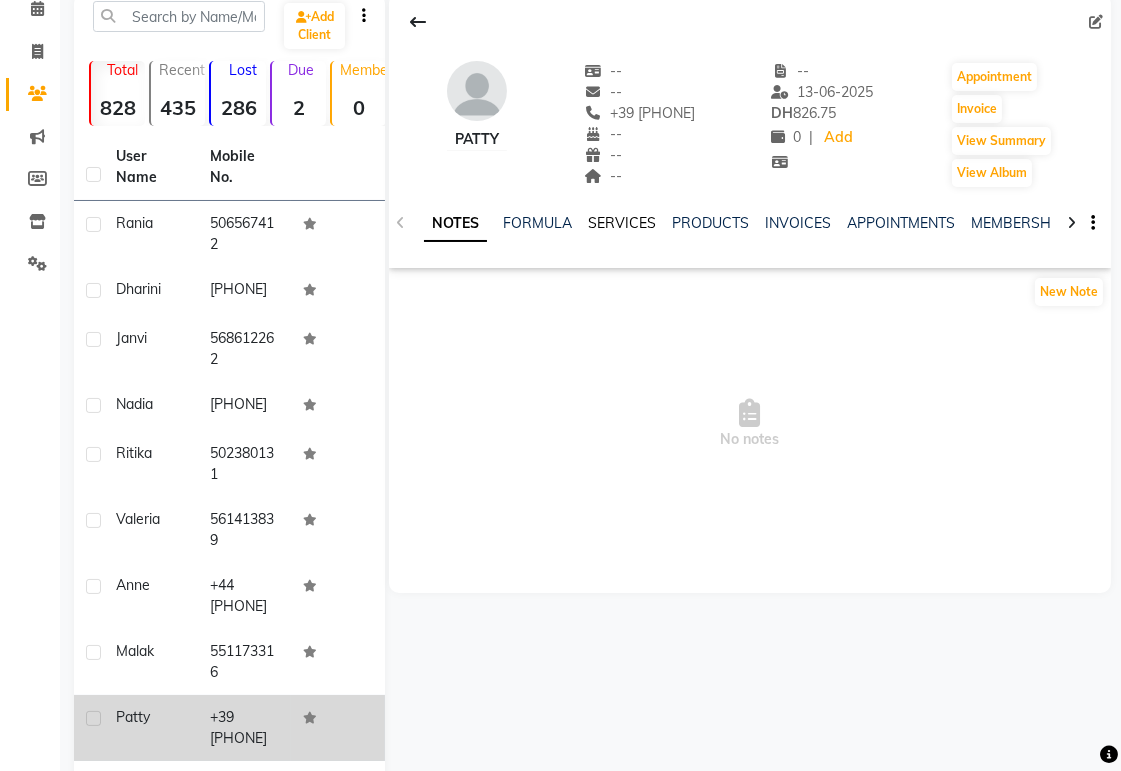 click on "SERVICES" 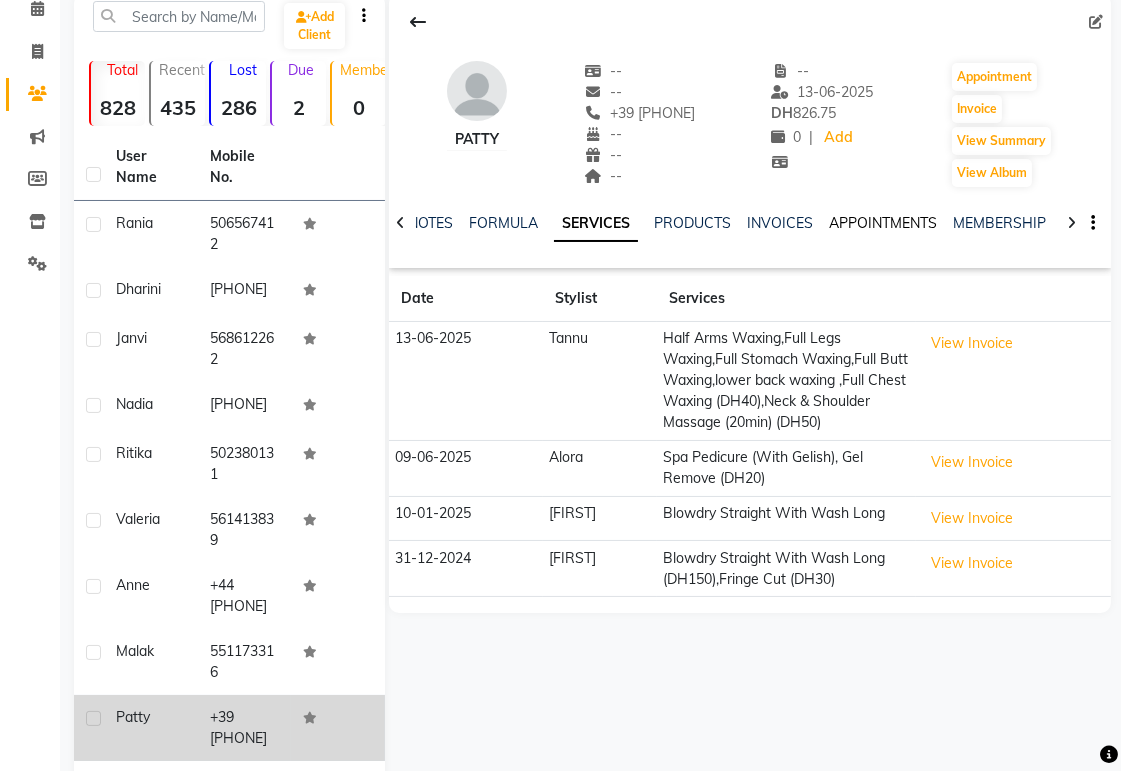 click on "APPOINTMENTS" 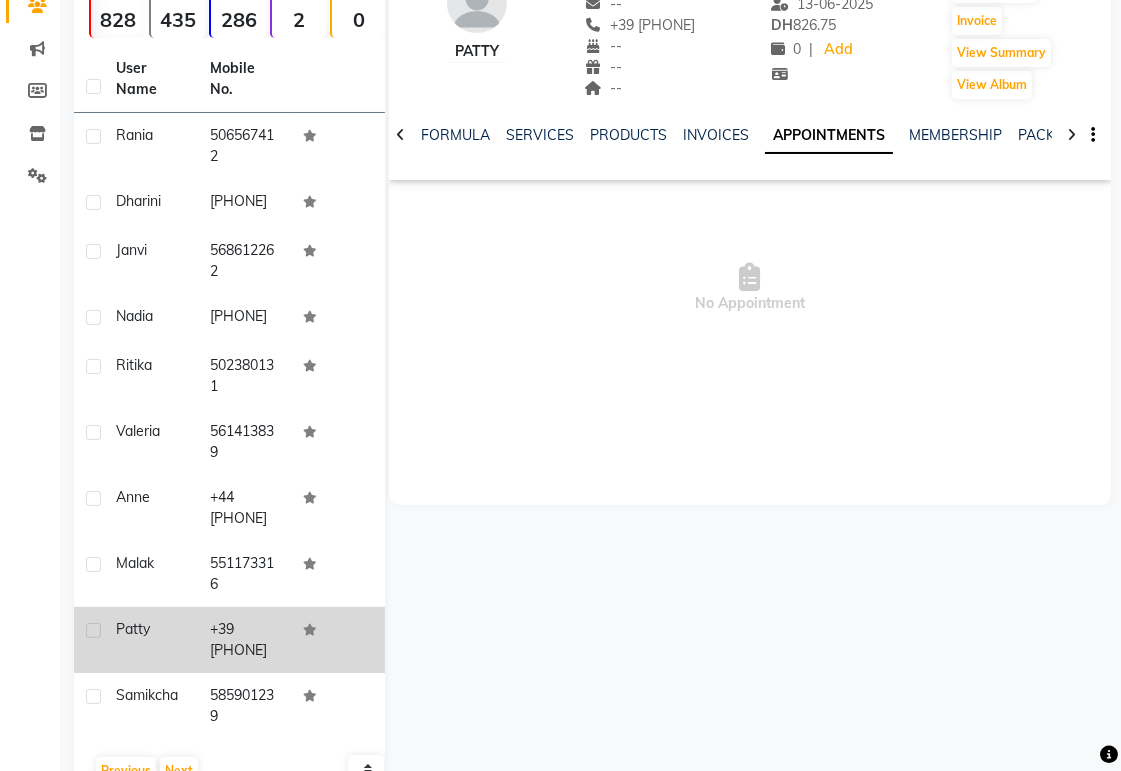 scroll, scrollTop: 273, scrollLeft: 0, axis: vertical 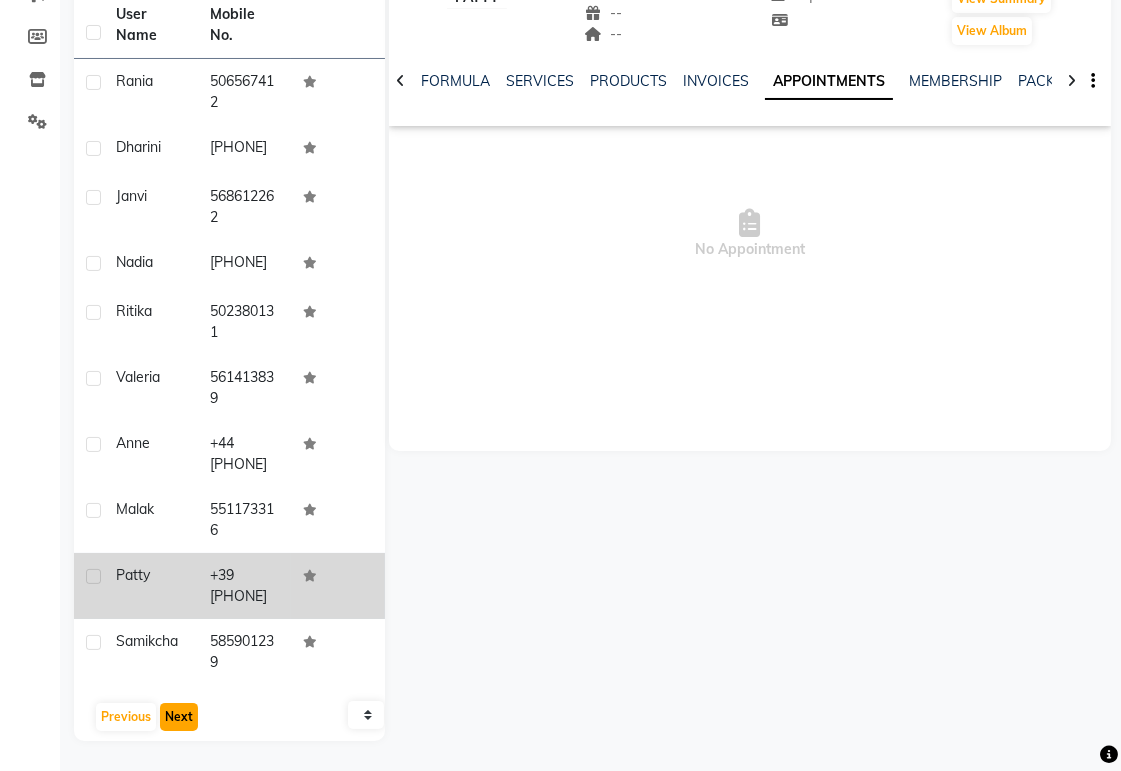 click on "Next" 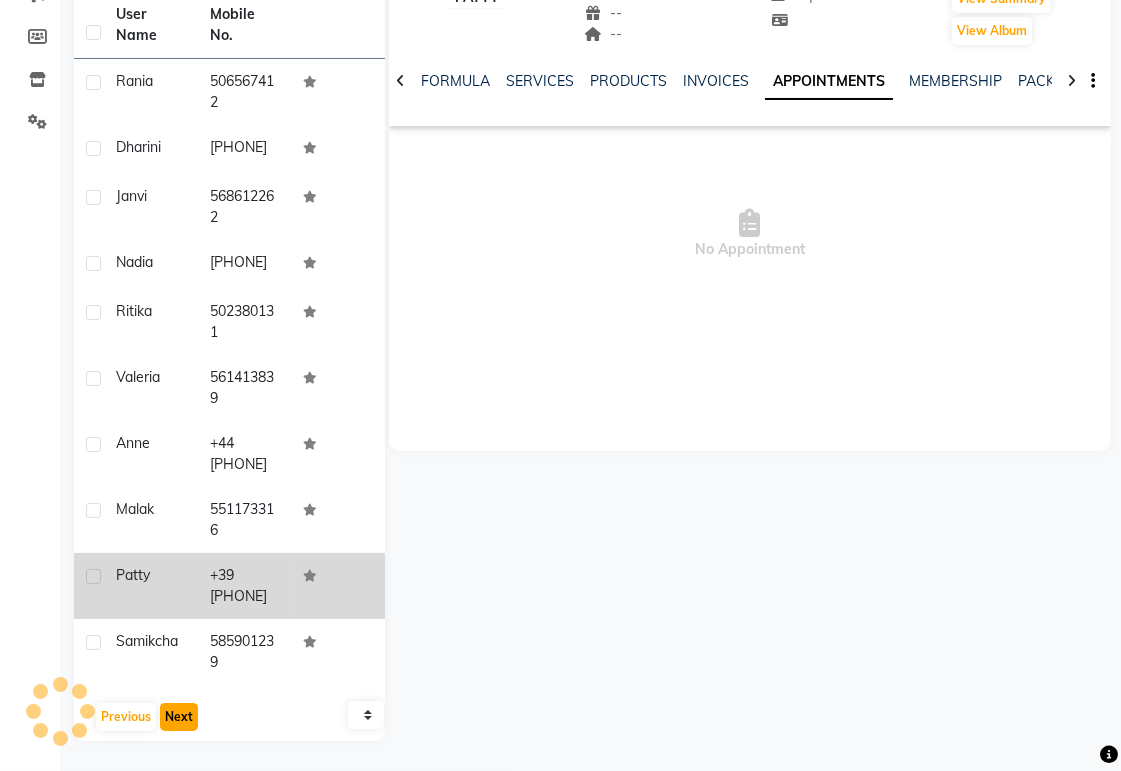 scroll, scrollTop: 290, scrollLeft: 0, axis: vertical 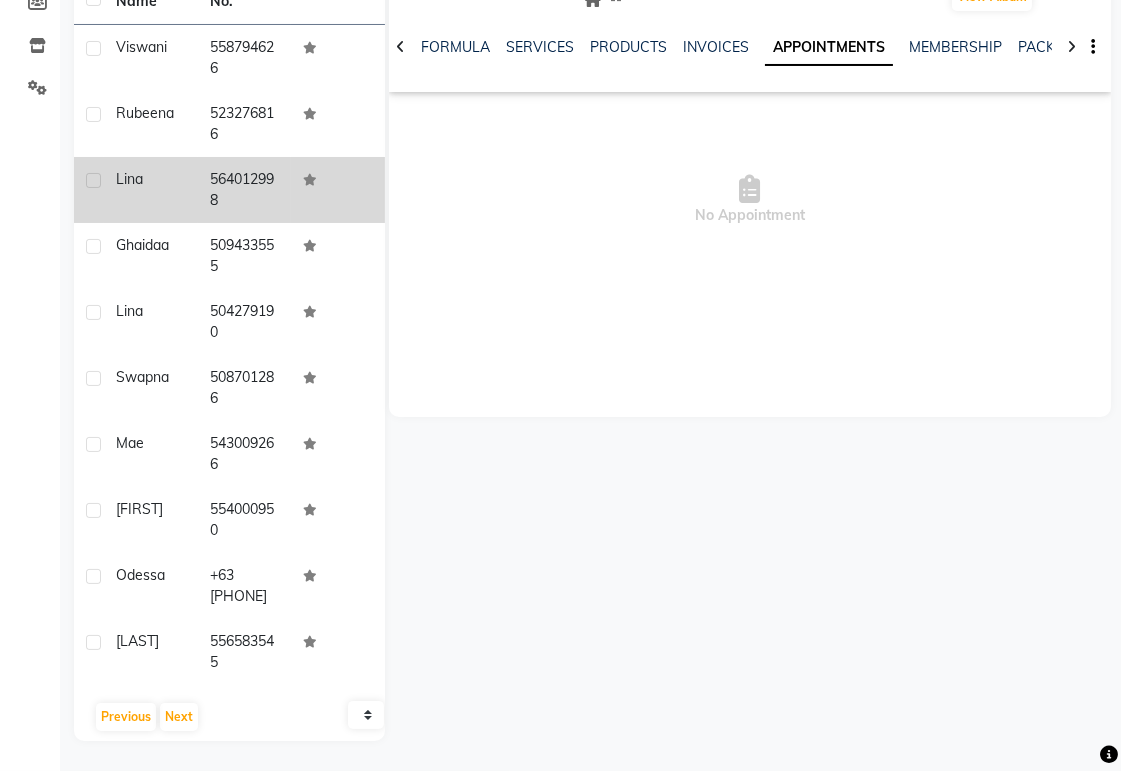 click 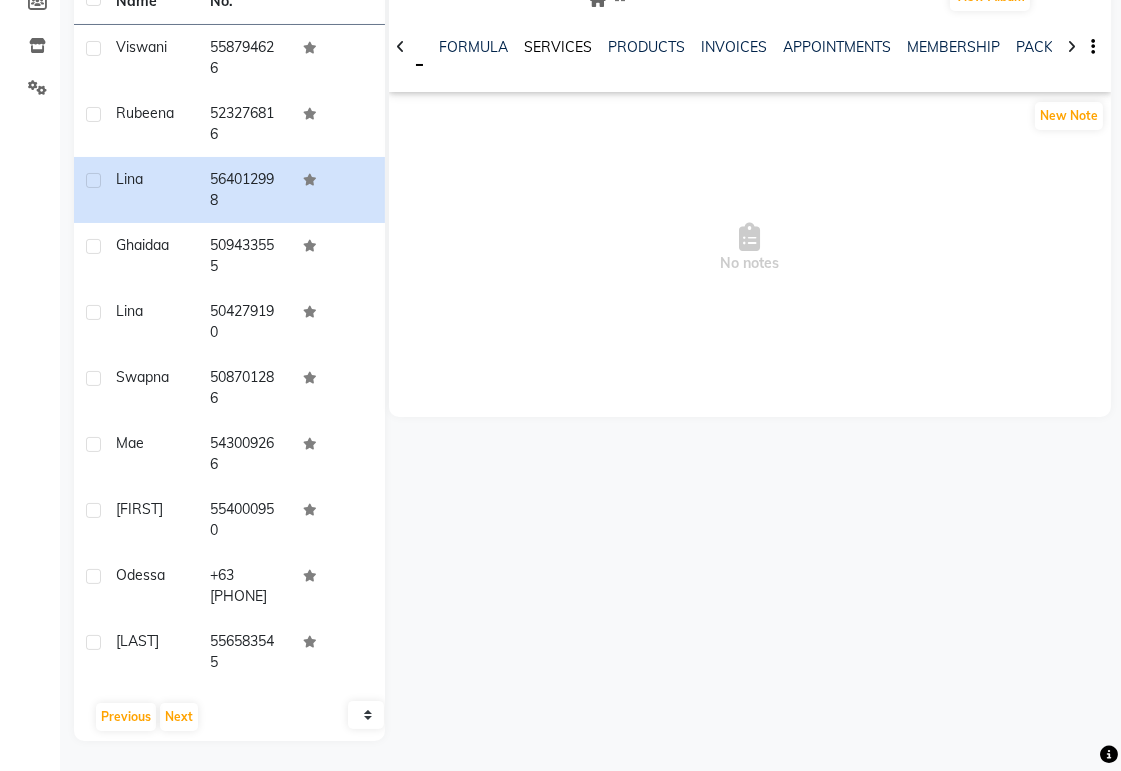 click on "SERVICES" 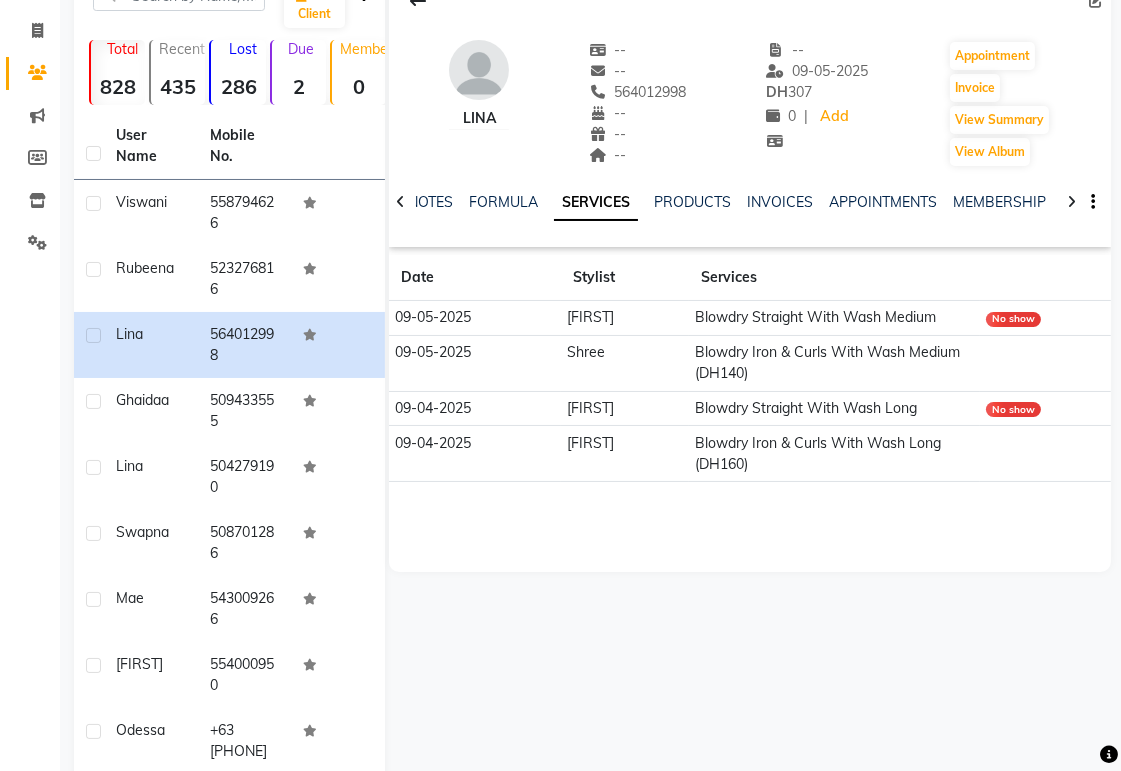 scroll, scrollTop: 0, scrollLeft: 0, axis: both 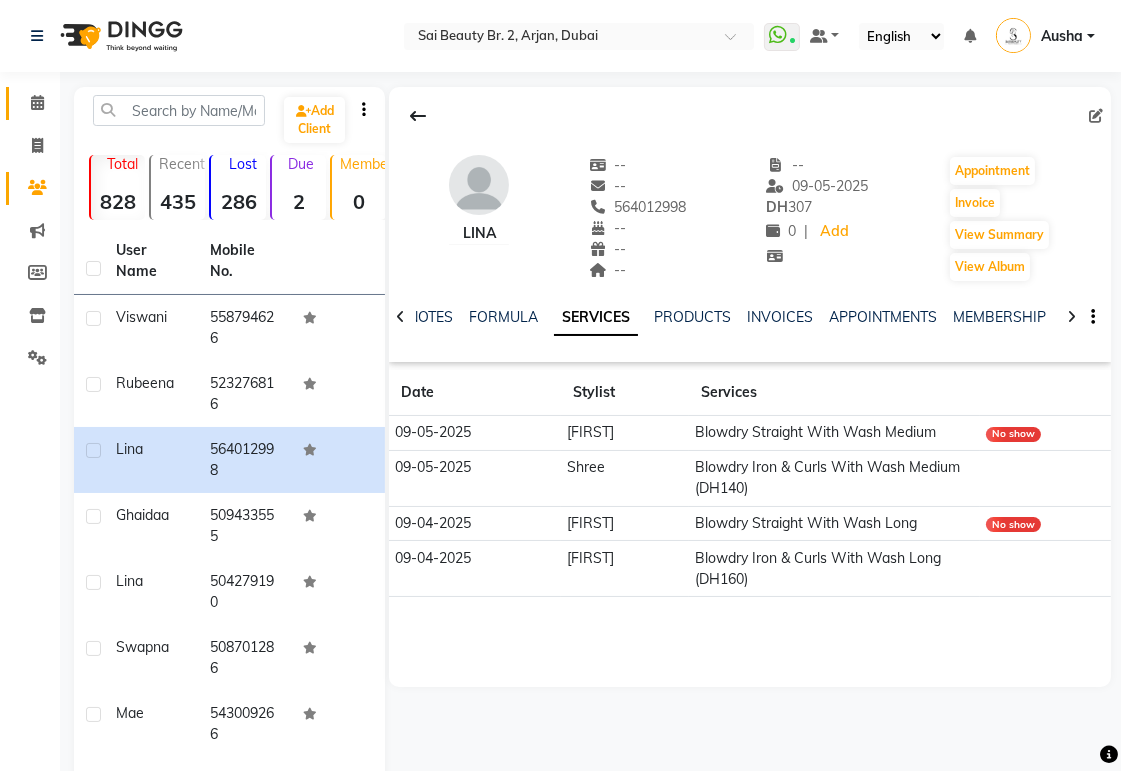 click 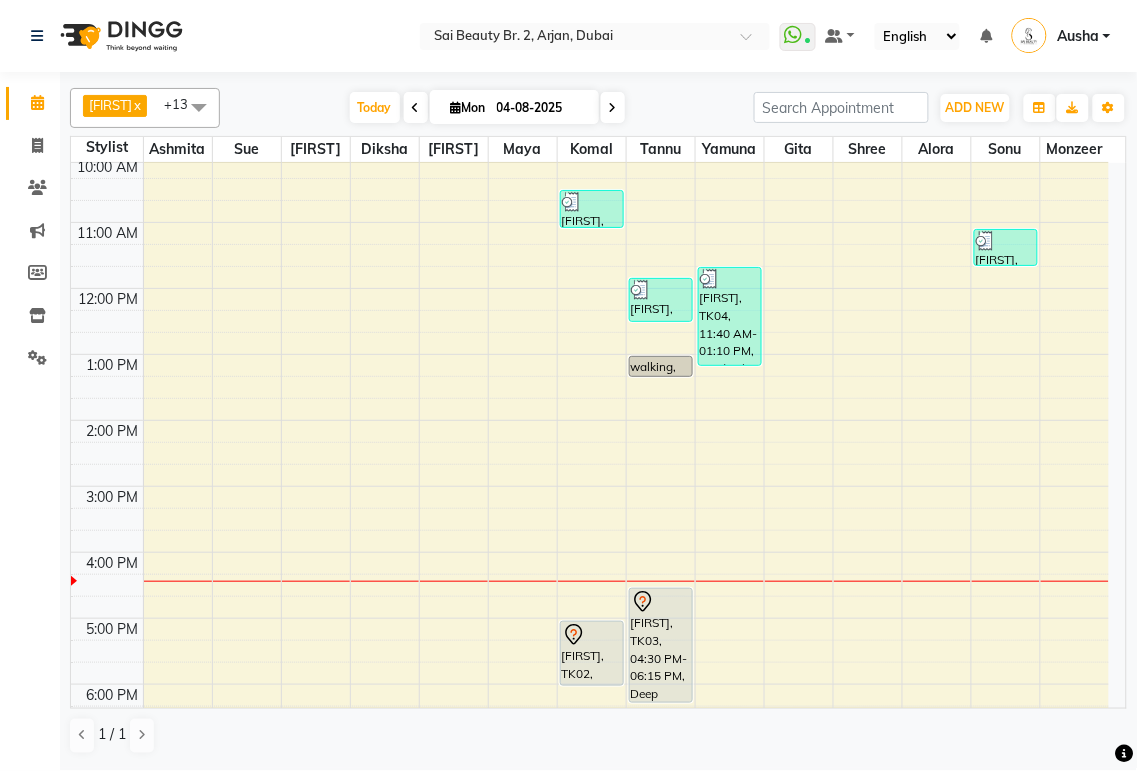 scroll, scrollTop: 188, scrollLeft: 0, axis: vertical 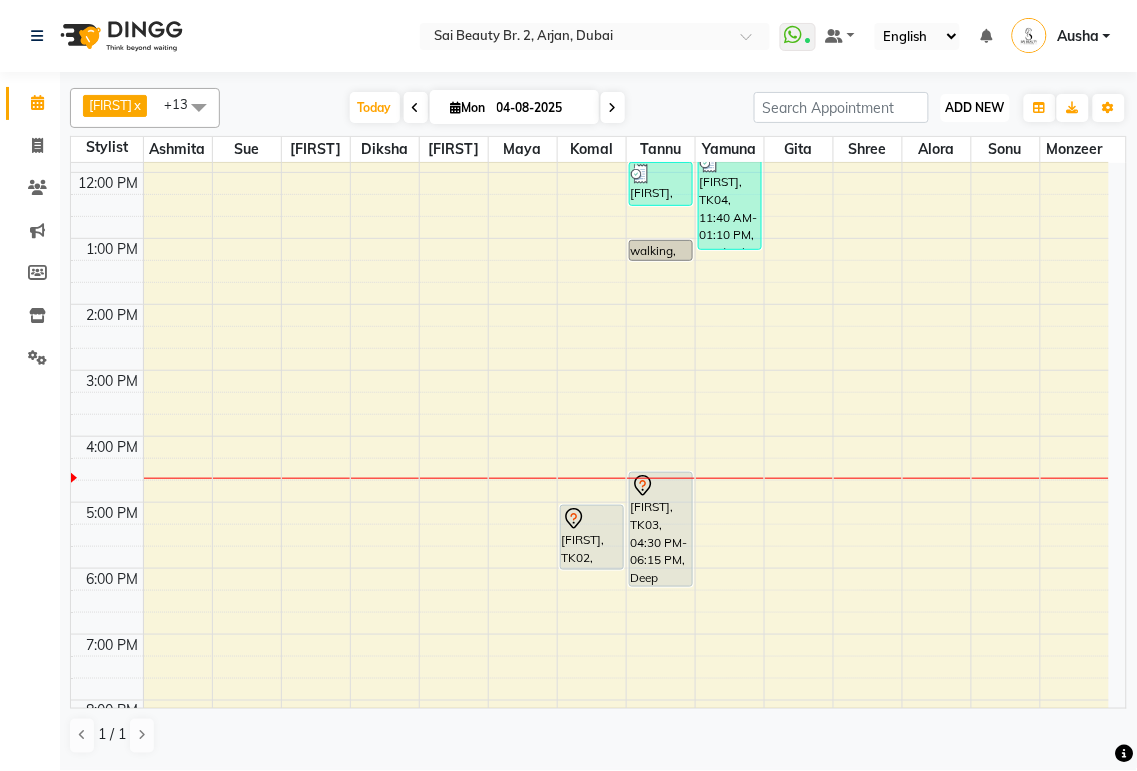 click on "ADD NEW" at bounding box center (975, 107) 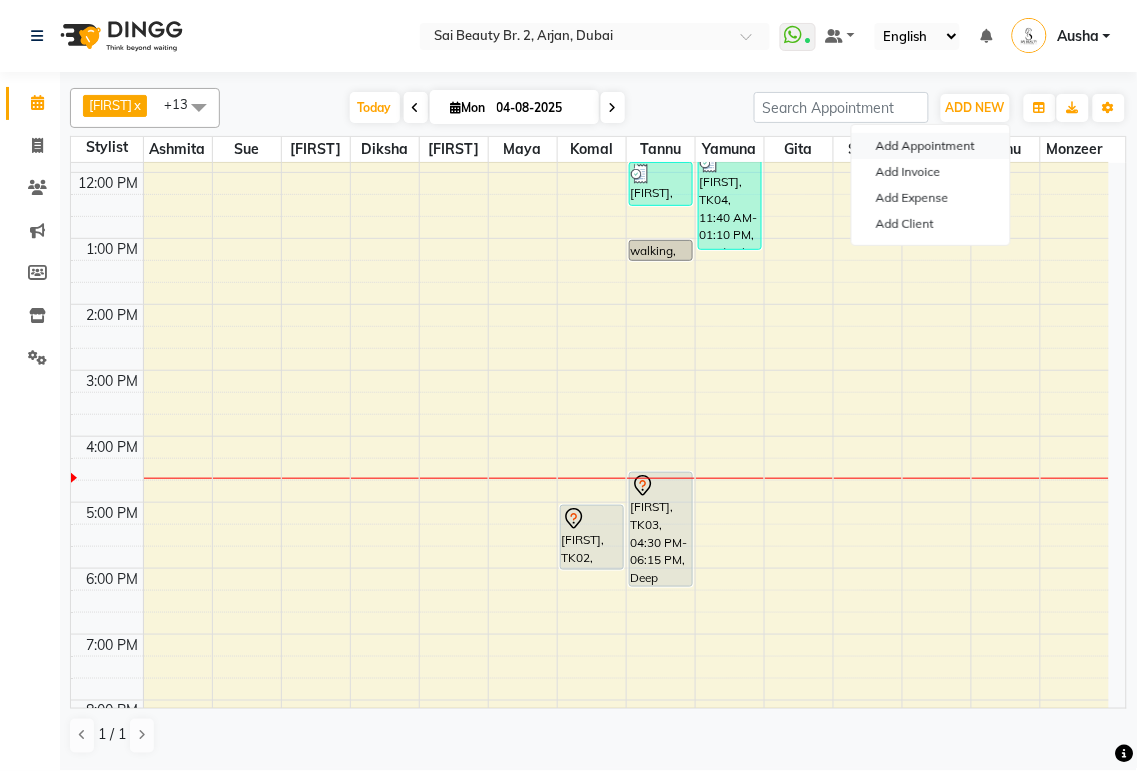 click on "Add Appointment" at bounding box center (931, 146) 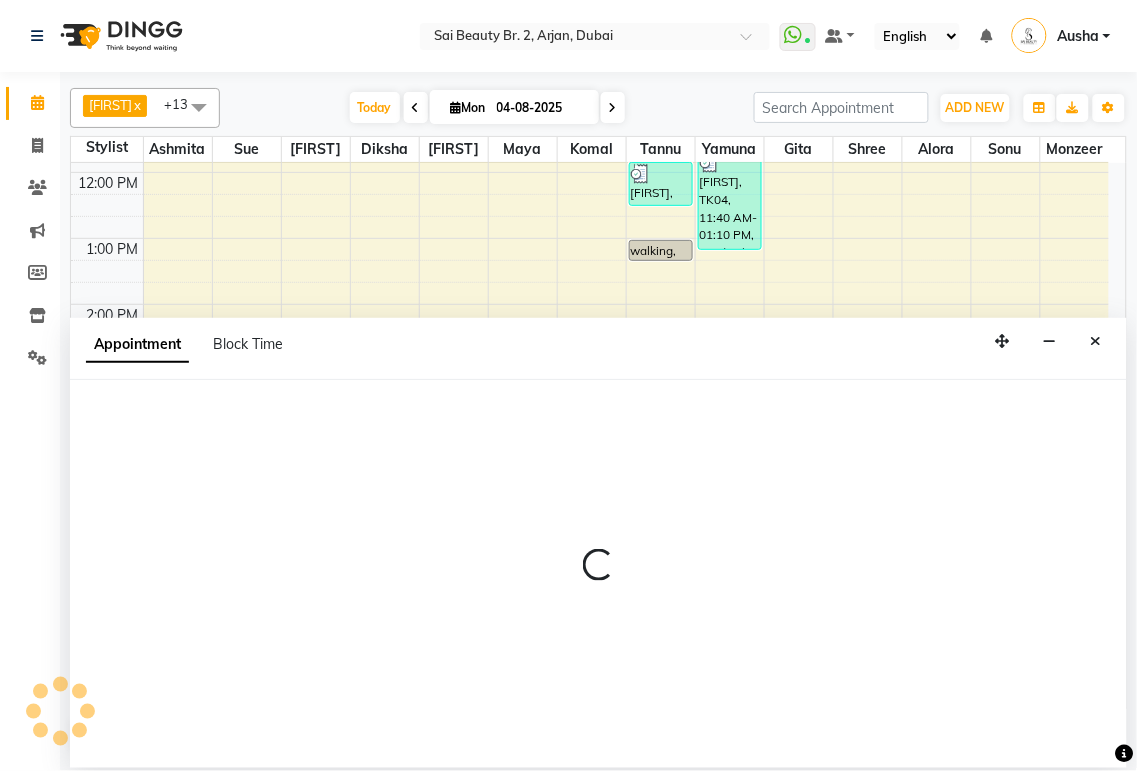 select on "600" 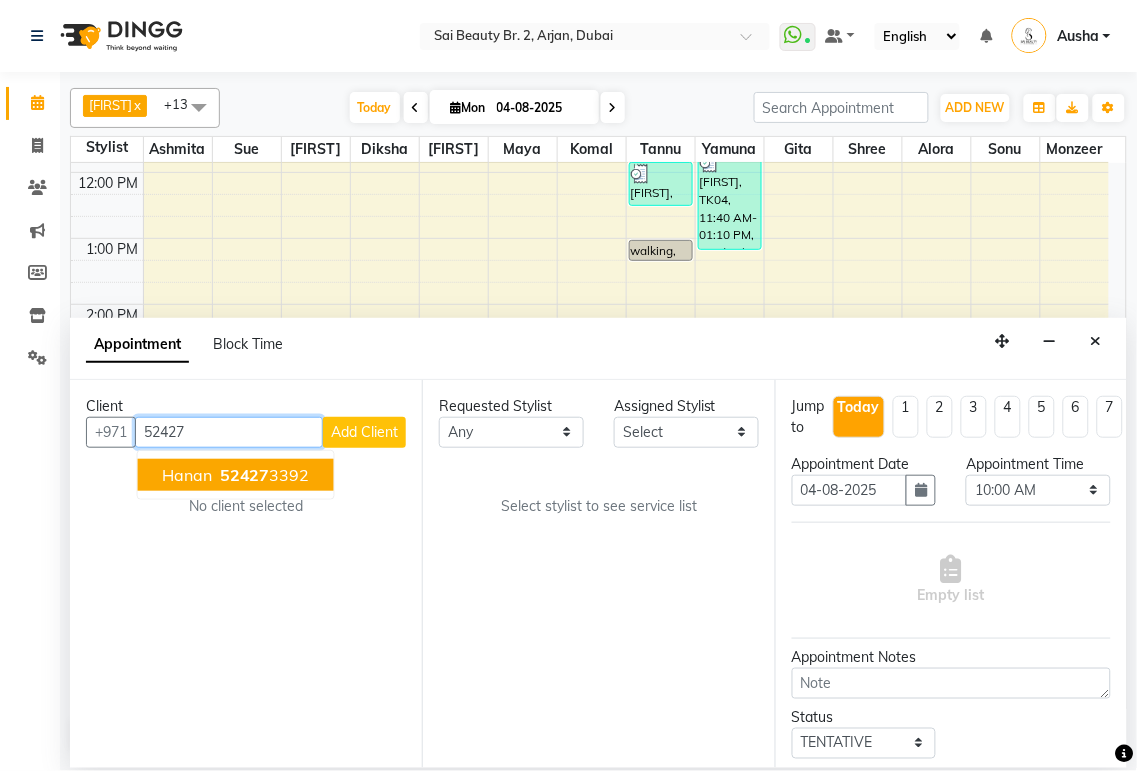 click on "[POSTAL_CODE] [PHONE]" at bounding box center [263, 475] 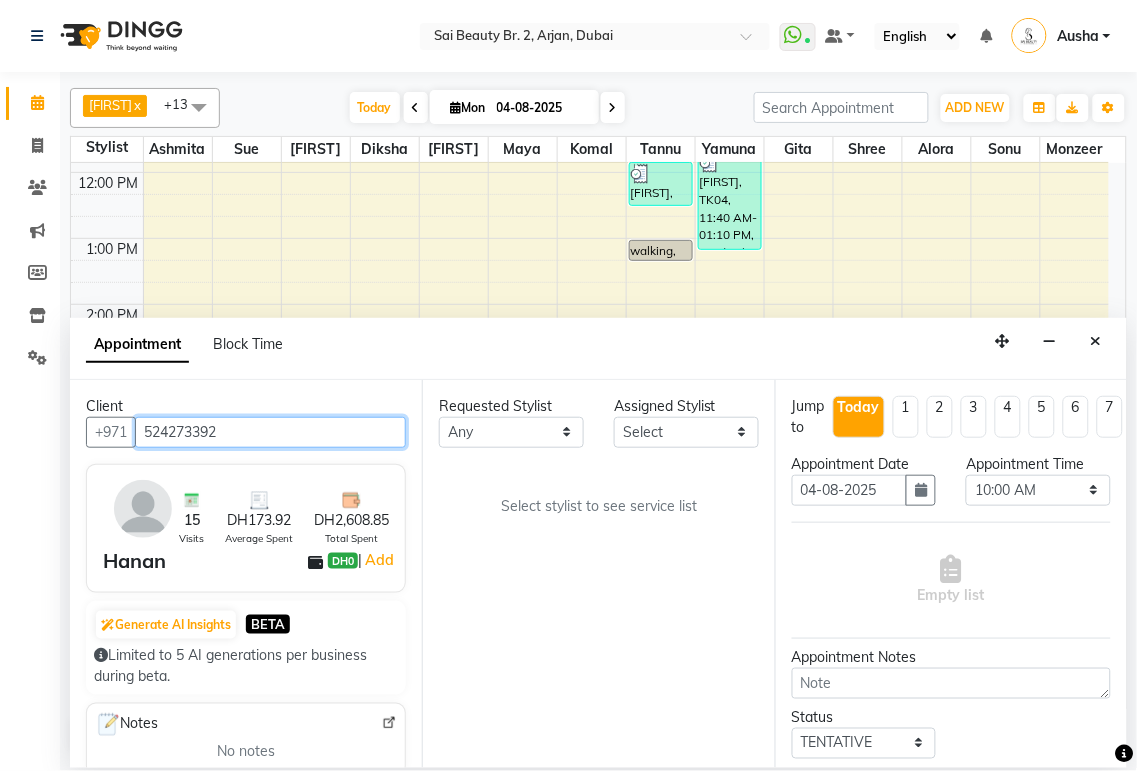 type on "524273392" 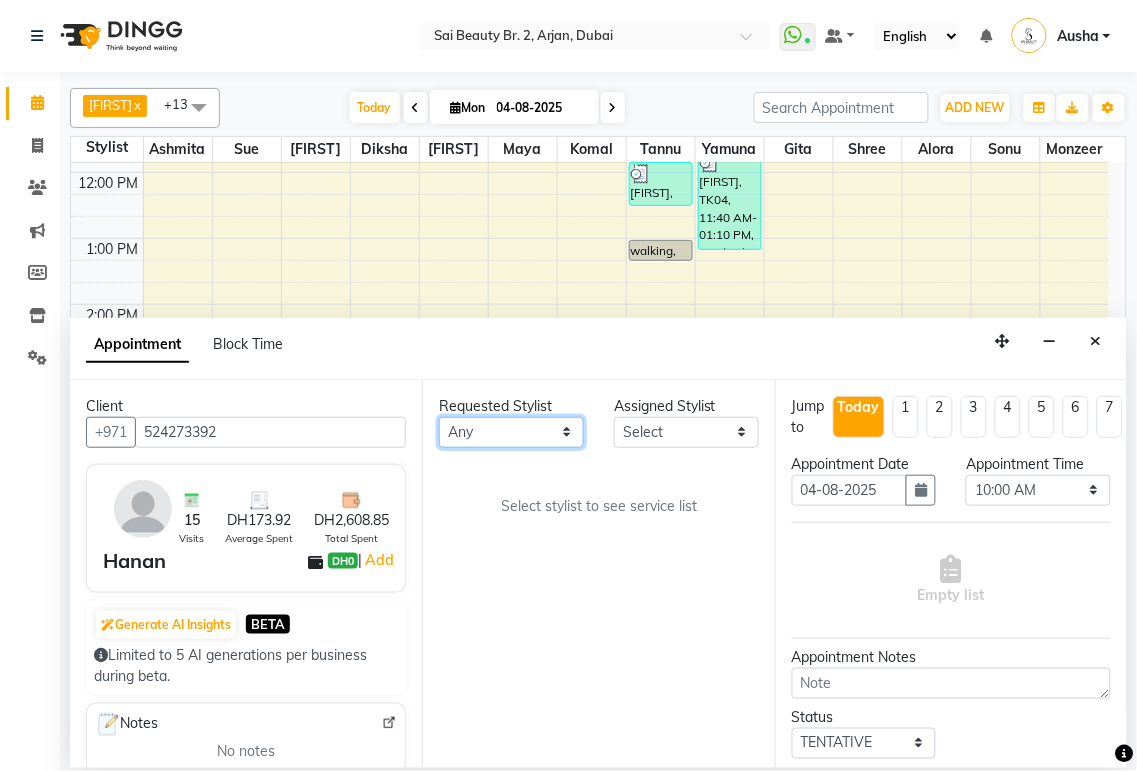 click on "Any Abid Alora Anu Ashmita Diksha Gita Komal Maya monzeer Shree sonu Sue Sumi Tannu Yamuna" at bounding box center [511, 432] 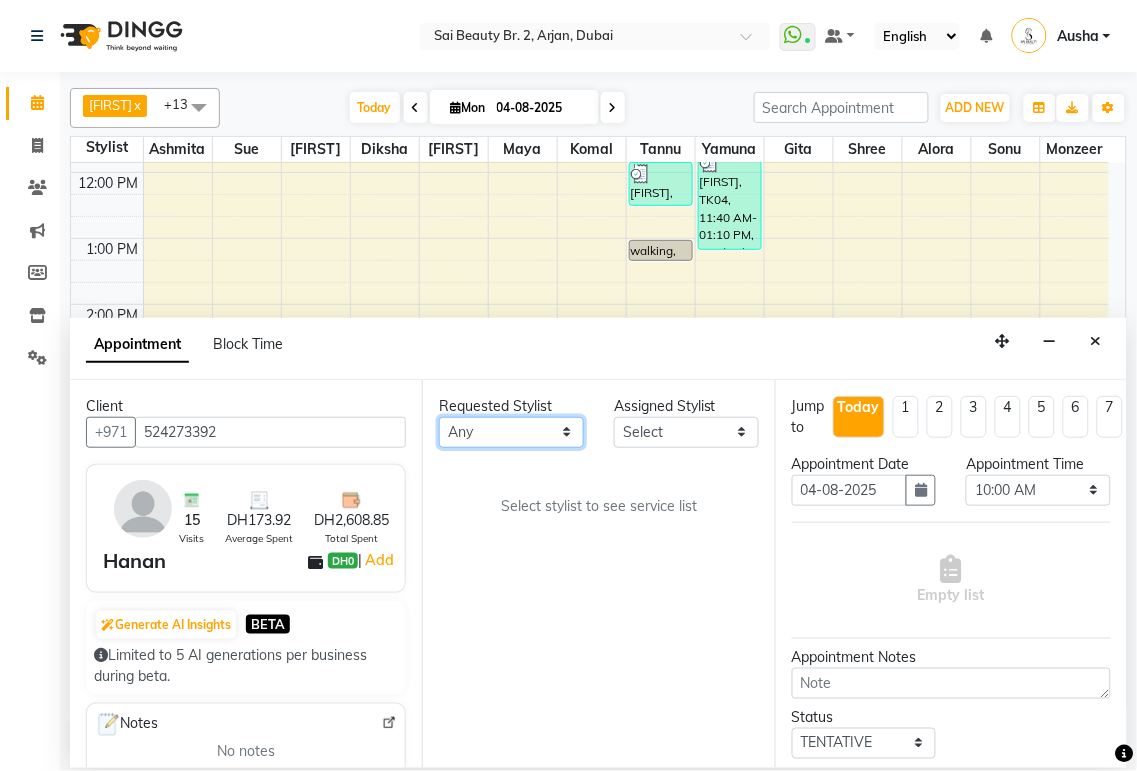 select on "60066" 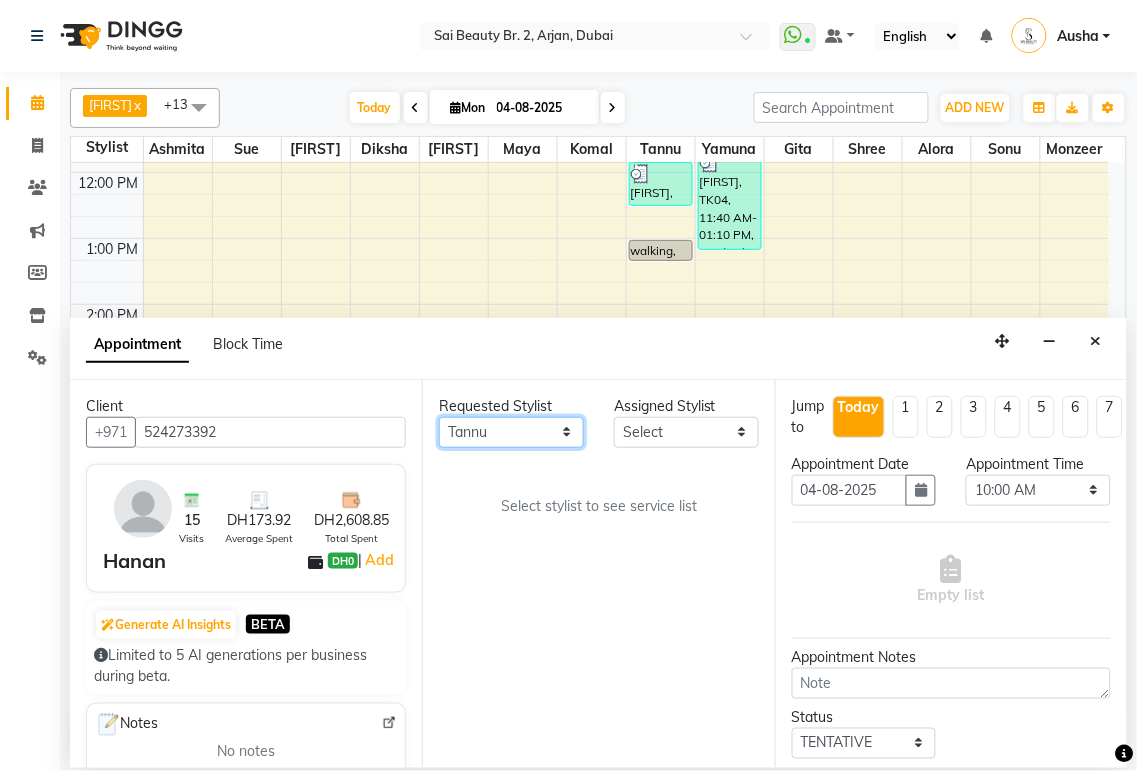 click on "Any Abid Alora Anu Ashmita Diksha Gita Komal Maya monzeer Shree sonu Sue Sumi Tannu Yamuna" at bounding box center [511, 432] 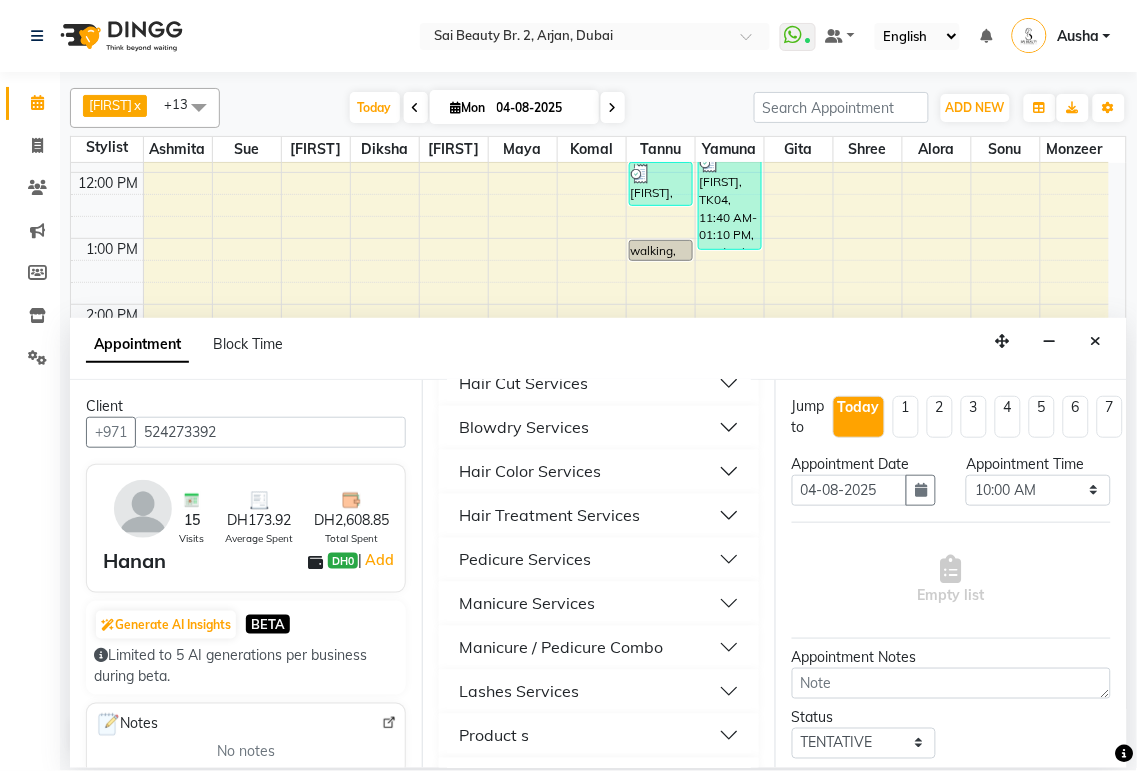 scroll, scrollTop: 1060, scrollLeft: 0, axis: vertical 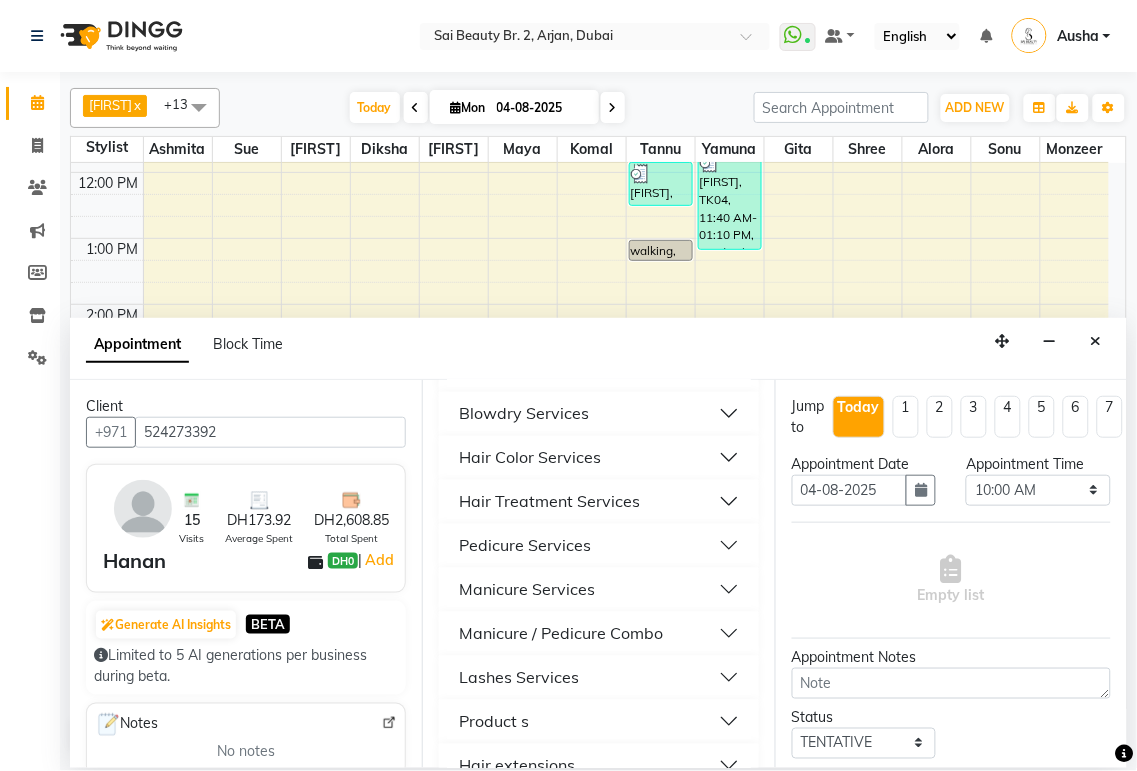 click on "Hair Color Services" at bounding box center (598, 458) 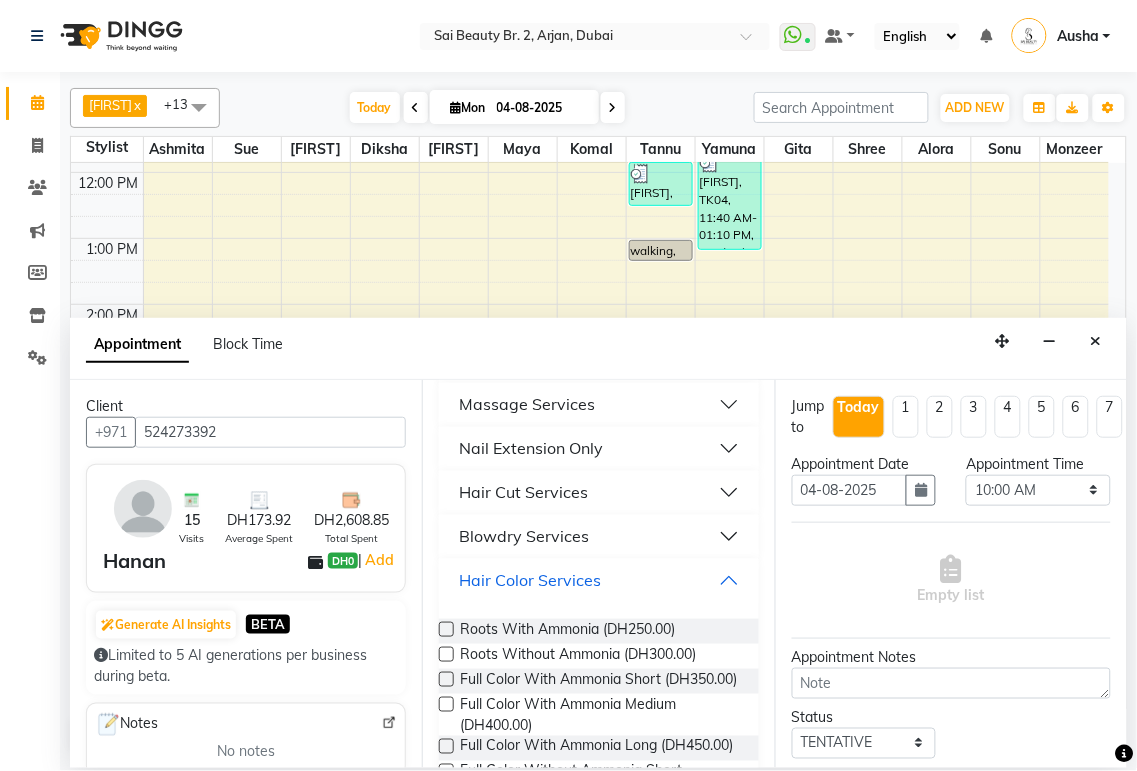 scroll, scrollTop: 916, scrollLeft: 0, axis: vertical 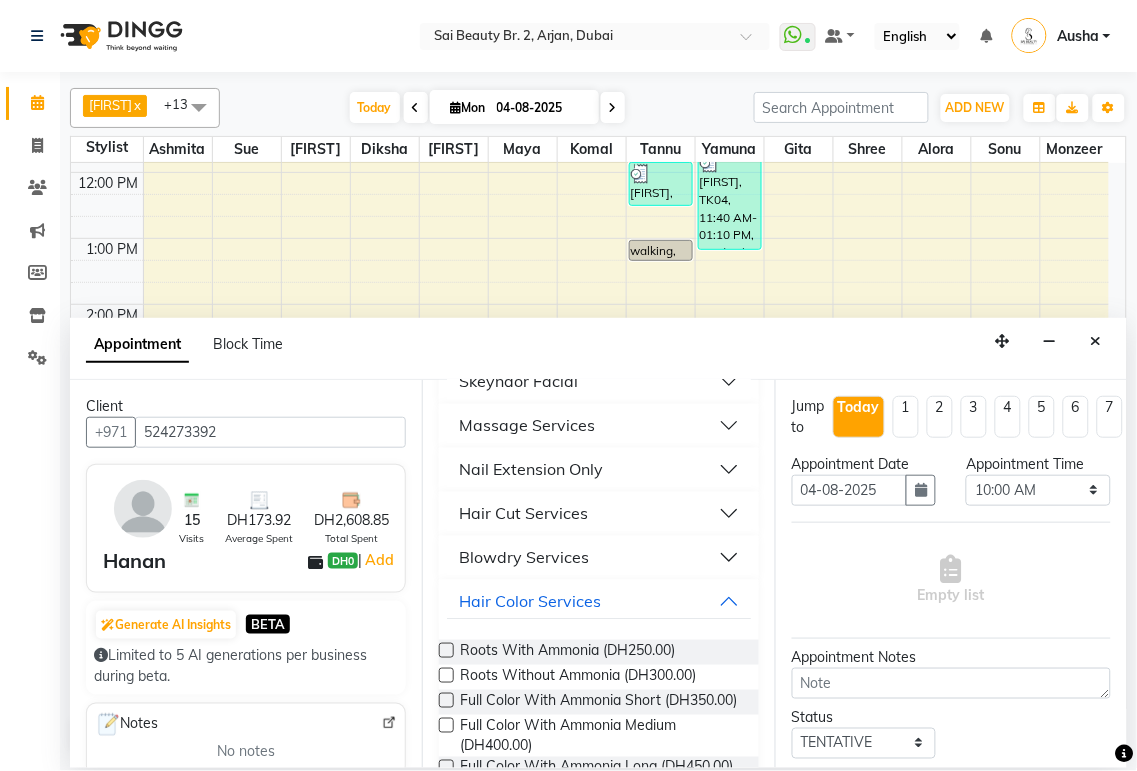 click on "Blowdry Services" at bounding box center [598, 558] 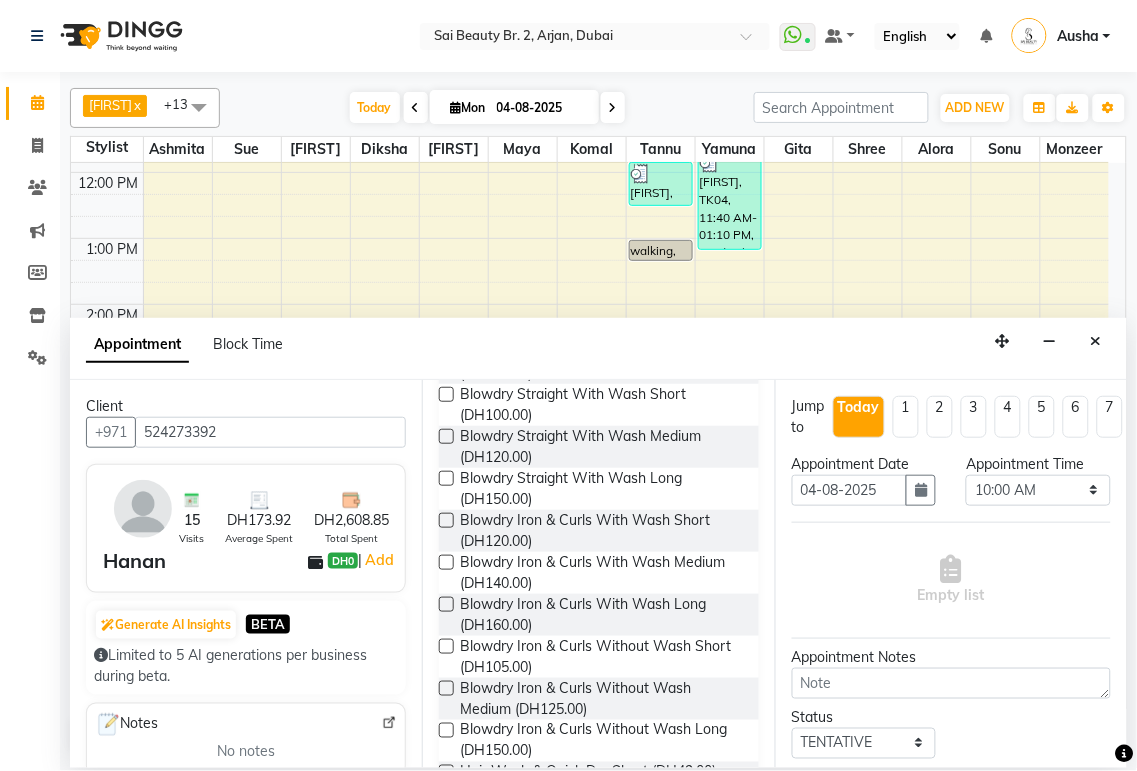 scroll, scrollTop: 1241, scrollLeft: 0, axis: vertical 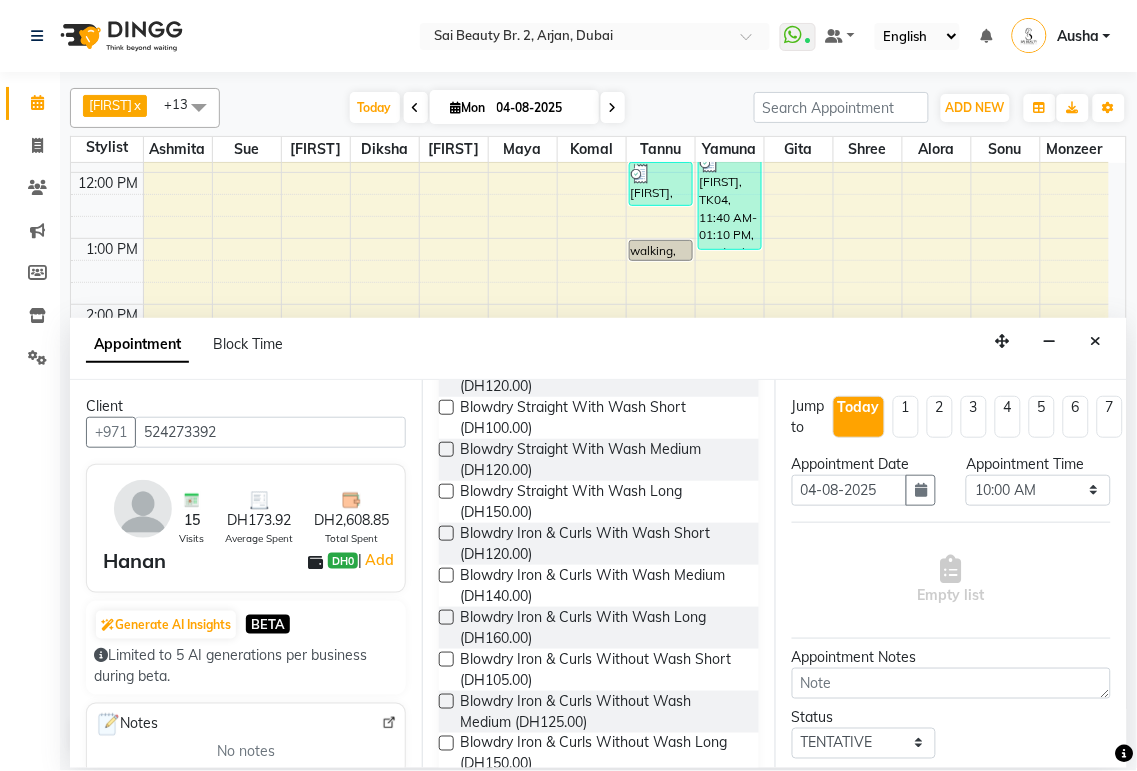 click at bounding box center (446, 449) 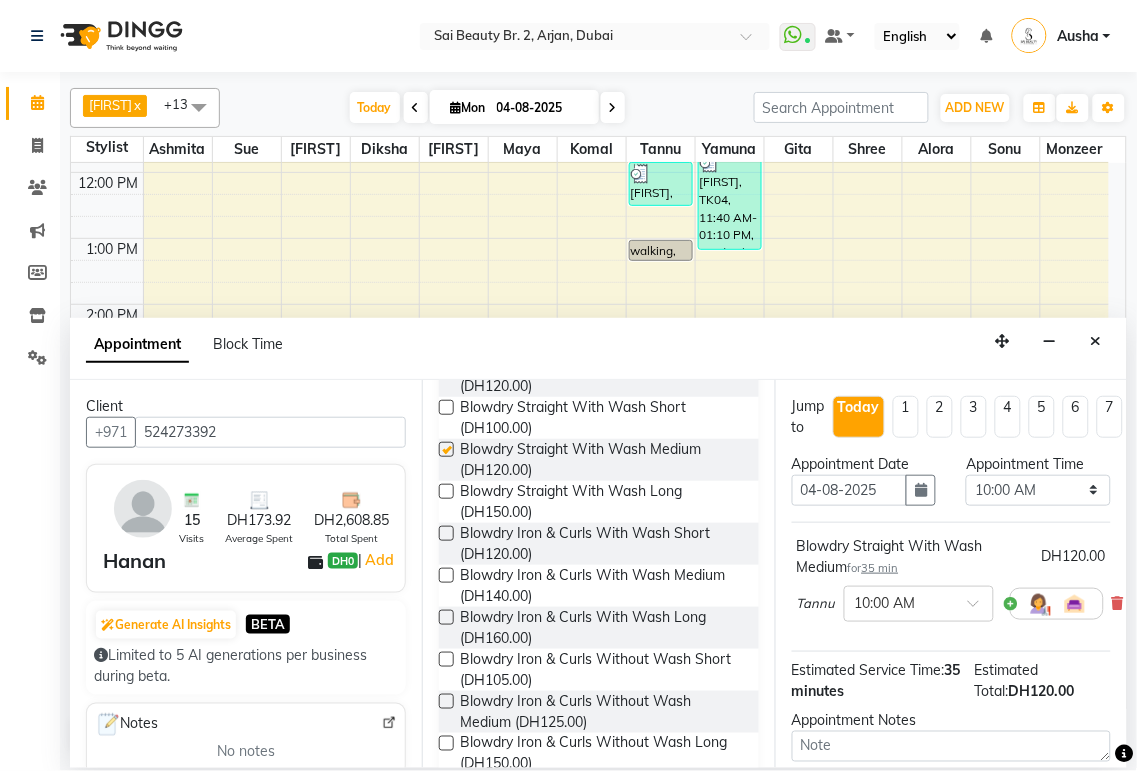 checkbox on "false" 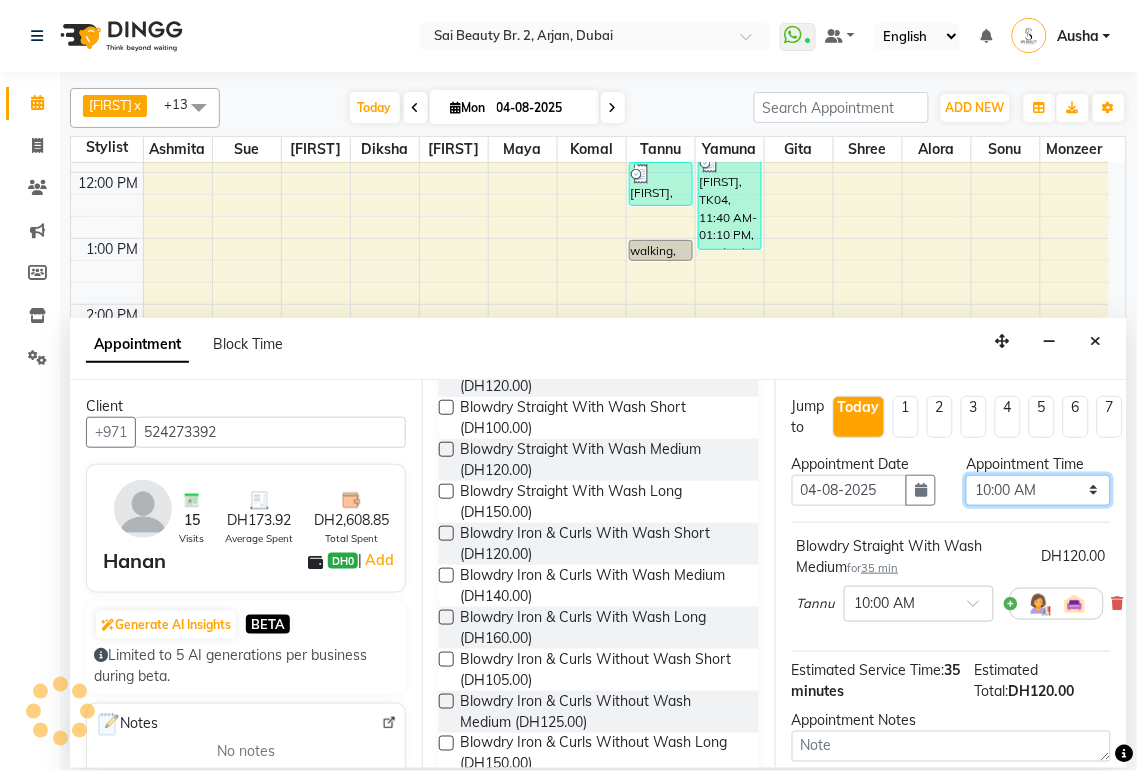 click on "Select 10:00 AM 10:05 AM 10:10 AM 10:15 AM 10:20 AM 10:25 AM 10:30 AM 10:35 AM 10:40 AM 10:45 AM 10:50 AM 10:55 AM 11:00 AM 11:05 AM 11:10 AM 11:15 AM 11:20 AM 11:25 AM 11:30 AM 11:35 AM 11:40 AM 11:45 AM 11:50 AM 11:55 AM 12:00 PM 12:05 PM 12:10 PM 12:15 PM 12:20 PM 12:25 PM 12:30 PM 12:35 PM 12:40 PM 12:45 PM 12:50 PM 12:55 PM 01:00 PM 01:05 PM 01:10 PM 01:15 PM 01:20 PM 01:25 PM 01:30 PM 01:35 PM 01:40 PM 01:45 PM 01:50 PM 01:55 PM 02:00 PM 02:05 PM 02:10 PM 02:15 PM 02:20 PM 02:25 PM 02:30 PM 02:35 PM 02:40 PM 02:45 PM 02:50 PM 02:55 PM 03:00 PM 03:05 PM 03:10 PM 03:15 PM 03:20 PM 03:25 PM 03:30 PM 03:35 PM 03:40 PM 03:45 PM 03:50 PM 03:55 PM 04:00 PM 04:05 PM 04:10 PM 04:15 PM 04:20 PM 04:25 PM 04:30 PM 04:35 PM 04:40 PM 04:45 PM 04:50 PM 04:55 PM 05:00 PM 05:05 PM 05:10 PM 05:15 PM 05:20 PM 05:25 PM 05:30 PM 05:35 PM 05:40 PM 05:45 PM 05:50 PM 05:55 PM 06:00 PM 06:05 PM 06:10 PM 06:15 PM 06:20 PM 06:25 PM 06:30 PM 06:35 PM 06:40 PM 06:45 PM 06:50 PM 06:55 PM 07:00 PM 07:05 PM 07:10 PM 07:15 PM 07:20 PM" at bounding box center [1038, 490] 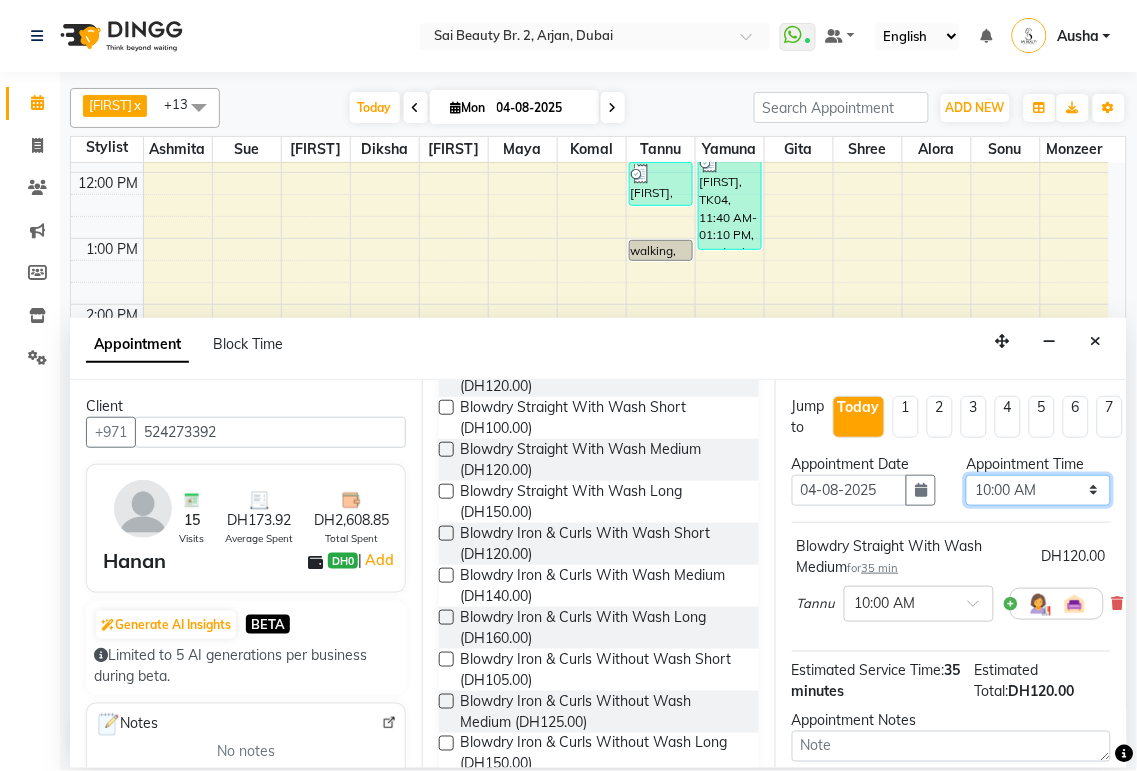 select on "1065" 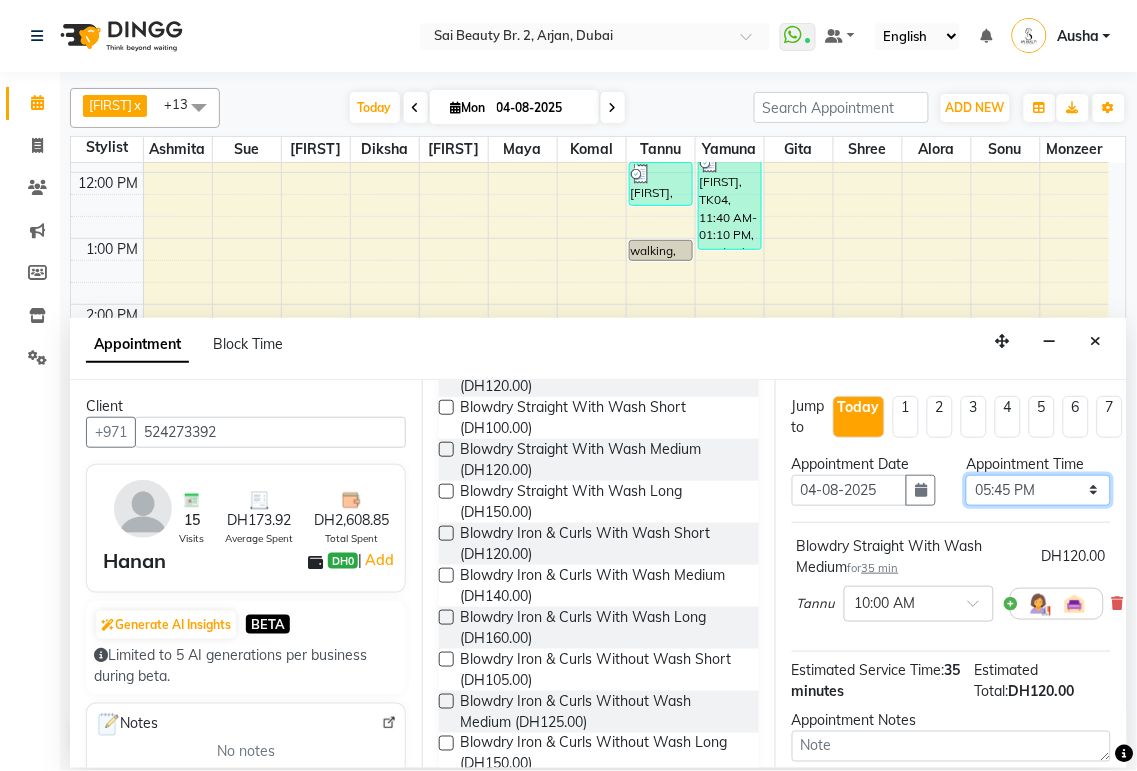 click on "Select 10:00 AM 10:05 AM 10:10 AM 10:15 AM 10:20 AM 10:25 AM 10:30 AM 10:35 AM 10:40 AM 10:45 AM 10:50 AM 10:55 AM 11:00 AM 11:05 AM 11:10 AM 11:15 AM 11:20 AM 11:25 AM 11:30 AM 11:35 AM 11:40 AM 11:45 AM 11:50 AM 11:55 AM 12:00 PM 12:05 PM 12:10 PM 12:15 PM 12:20 PM 12:25 PM 12:30 PM 12:35 PM 12:40 PM 12:45 PM 12:50 PM 12:55 PM 01:00 PM 01:05 PM 01:10 PM 01:15 PM 01:20 PM 01:25 PM 01:30 PM 01:35 PM 01:40 PM 01:45 PM 01:50 PM 01:55 PM 02:00 PM 02:05 PM 02:10 PM 02:15 PM 02:20 PM 02:25 PM 02:30 PM 02:35 PM 02:40 PM 02:45 PM 02:50 PM 02:55 PM 03:00 PM 03:05 PM 03:10 PM 03:15 PM 03:20 PM 03:25 PM 03:30 PM 03:35 PM 03:40 PM 03:45 PM 03:50 PM 03:55 PM 04:00 PM 04:05 PM 04:10 PM 04:15 PM 04:20 PM 04:25 PM 04:30 PM 04:35 PM 04:40 PM 04:45 PM 04:50 PM 04:55 PM 05:00 PM 05:05 PM 05:10 PM 05:15 PM 05:20 PM 05:25 PM 05:30 PM 05:35 PM 05:40 PM 05:45 PM 05:50 PM 05:55 PM 06:00 PM 06:05 PM 06:10 PM 06:15 PM 06:20 PM 06:25 PM 06:30 PM 06:35 PM 06:40 PM 06:45 PM 06:50 PM 06:55 PM 07:00 PM 07:05 PM 07:10 PM 07:15 PM 07:20 PM" at bounding box center (1038, 490) 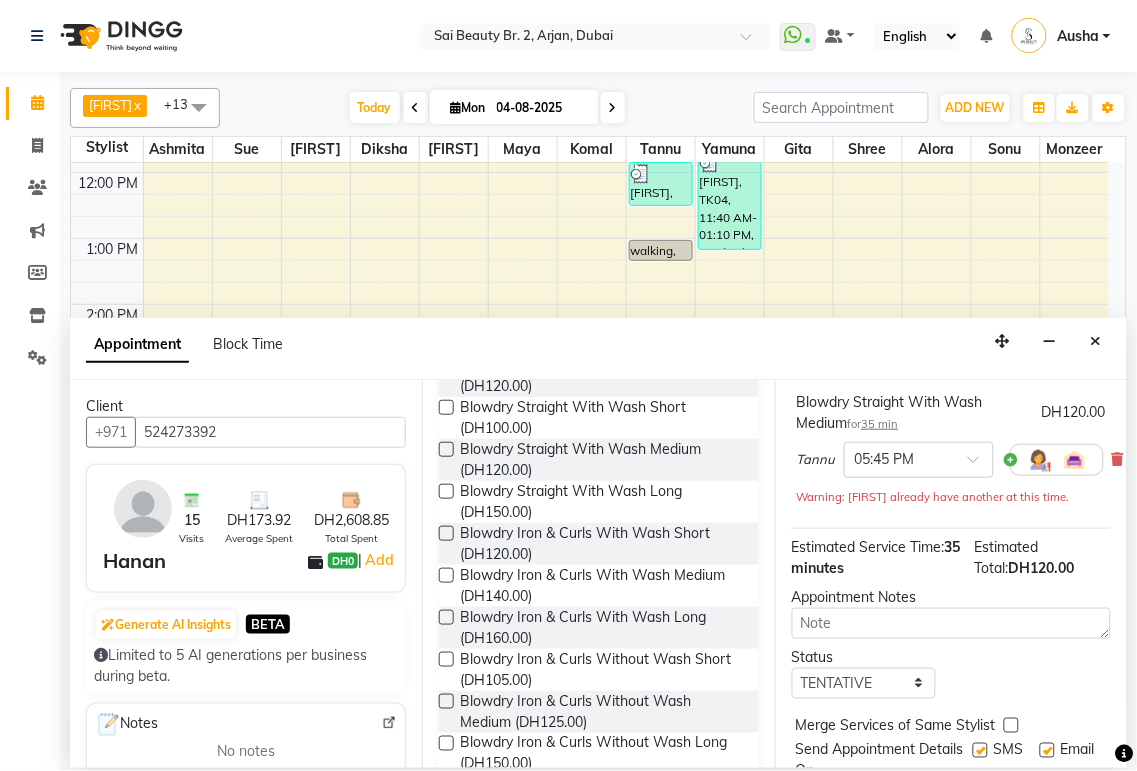 scroll, scrollTop: 235, scrollLeft: 0, axis: vertical 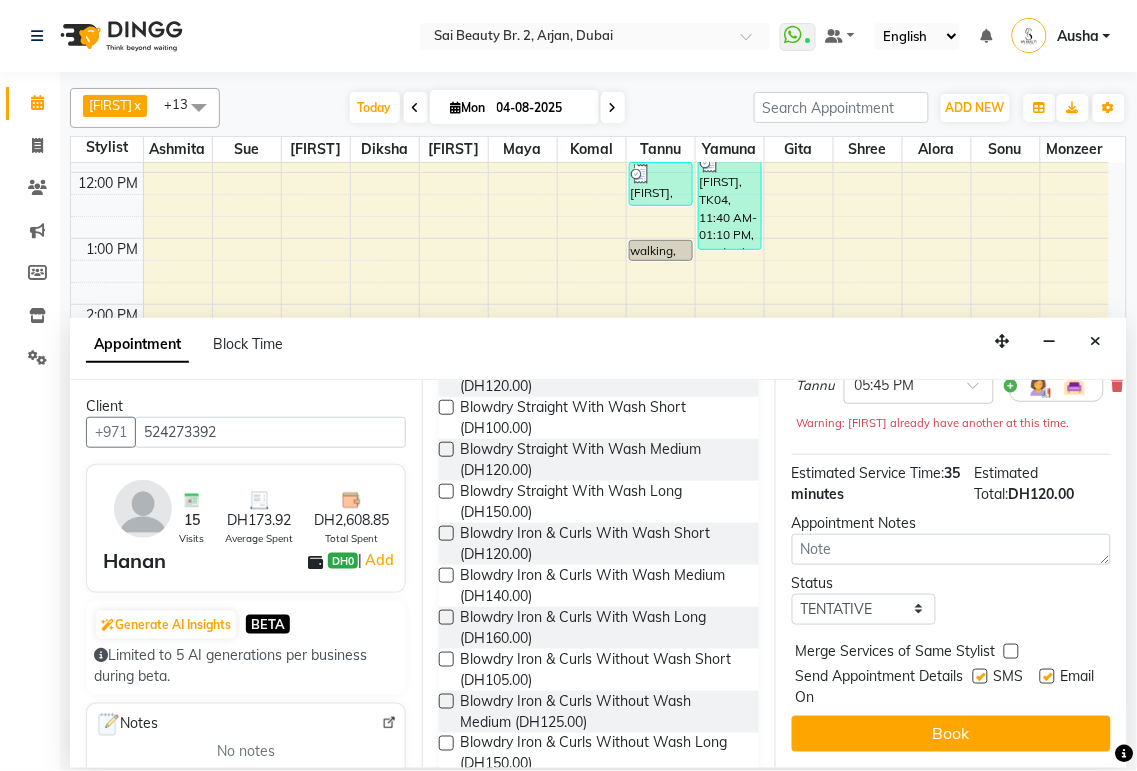 click at bounding box center [1011, 651] 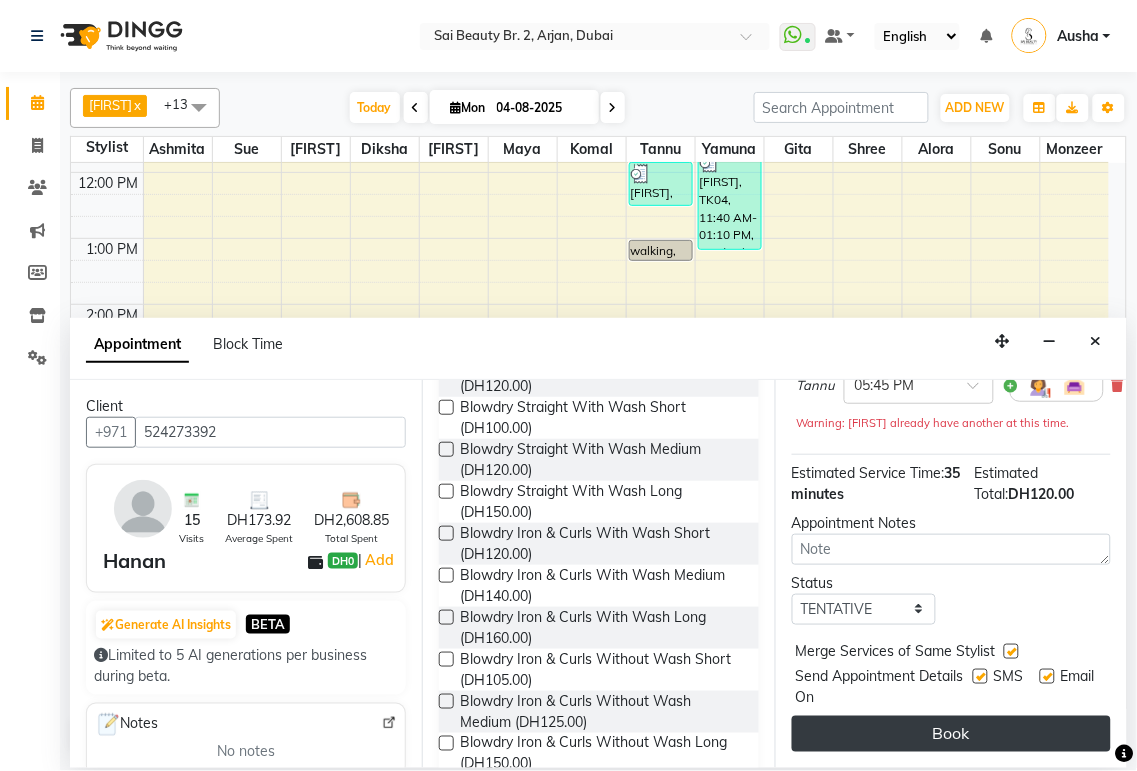 click on "Book" at bounding box center (951, 734) 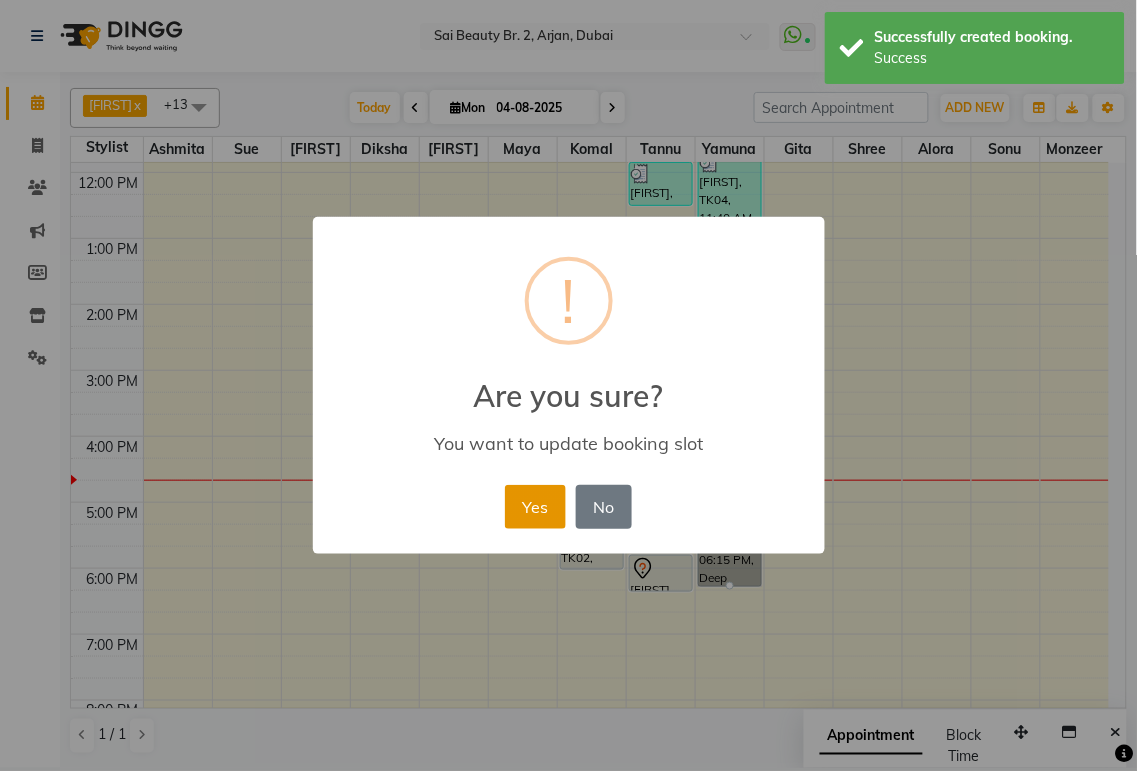 click on "Yes" at bounding box center [535, 507] 